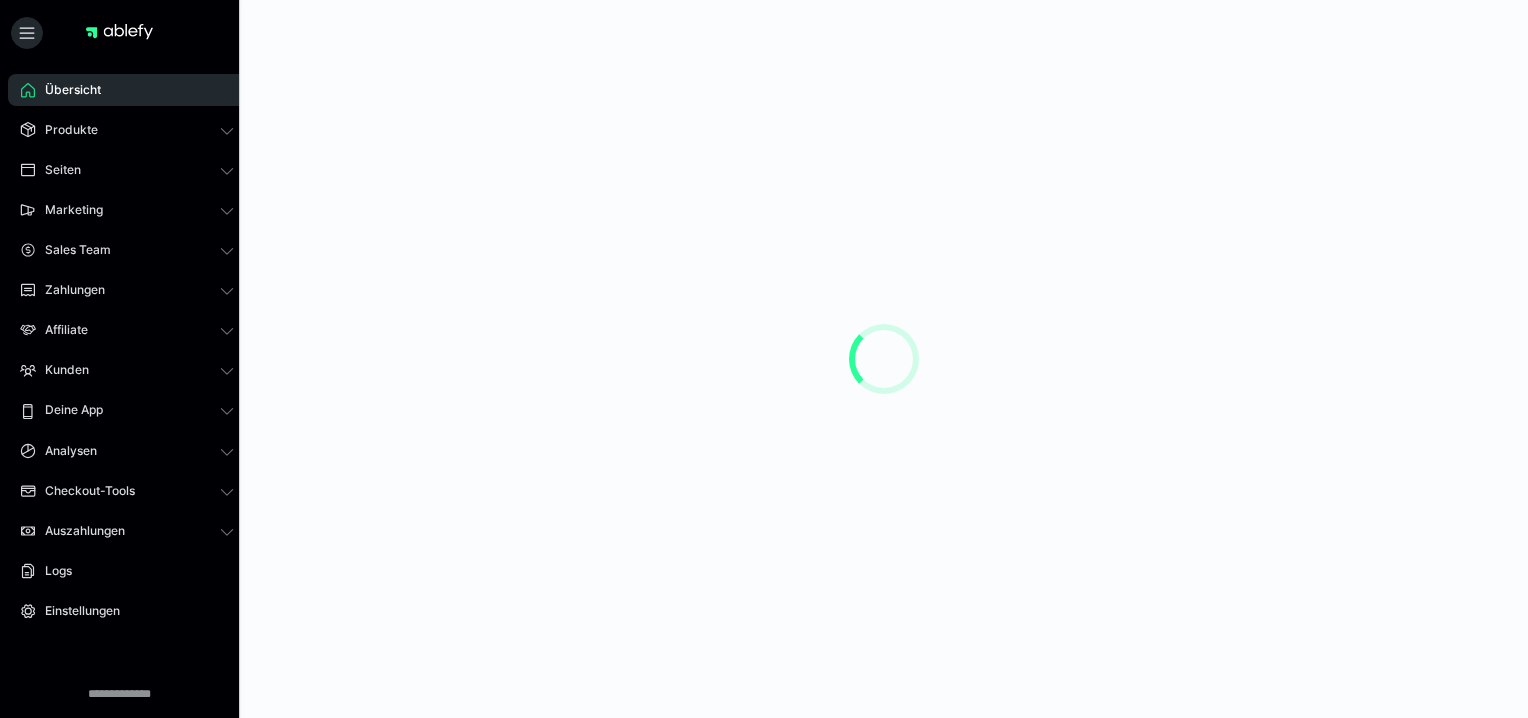 scroll, scrollTop: 0, scrollLeft: 0, axis: both 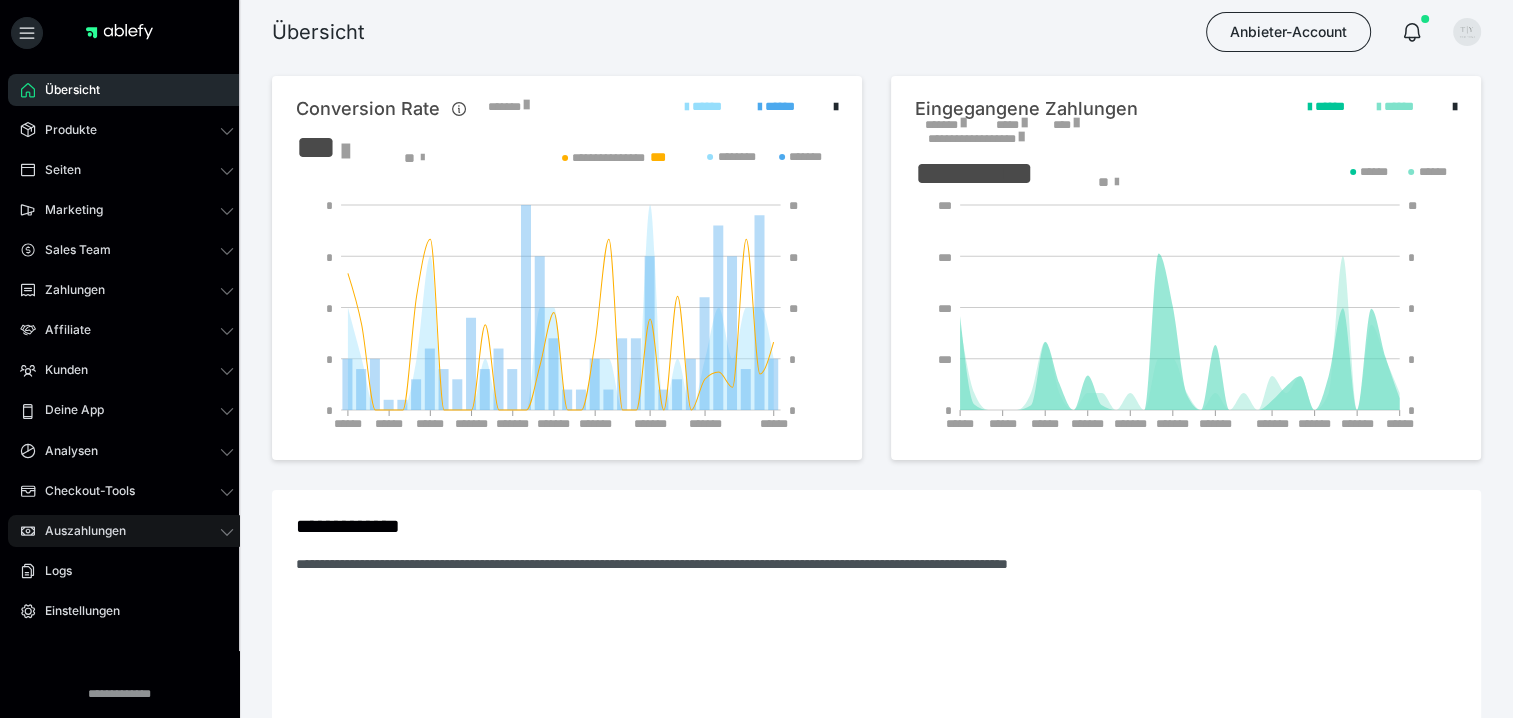 click on "Auszahlungen" at bounding box center [78, 531] 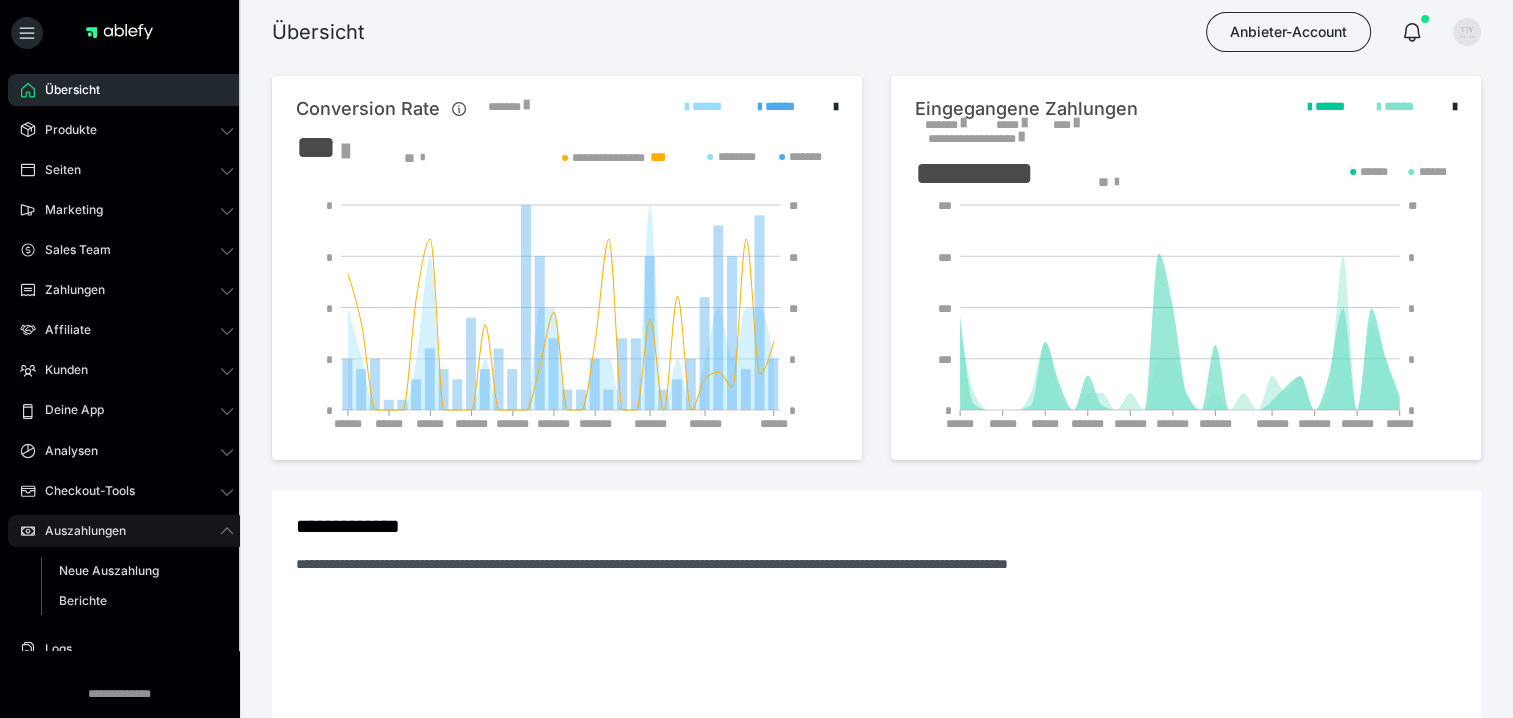 scroll, scrollTop: 0, scrollLeft: 0, axis: both 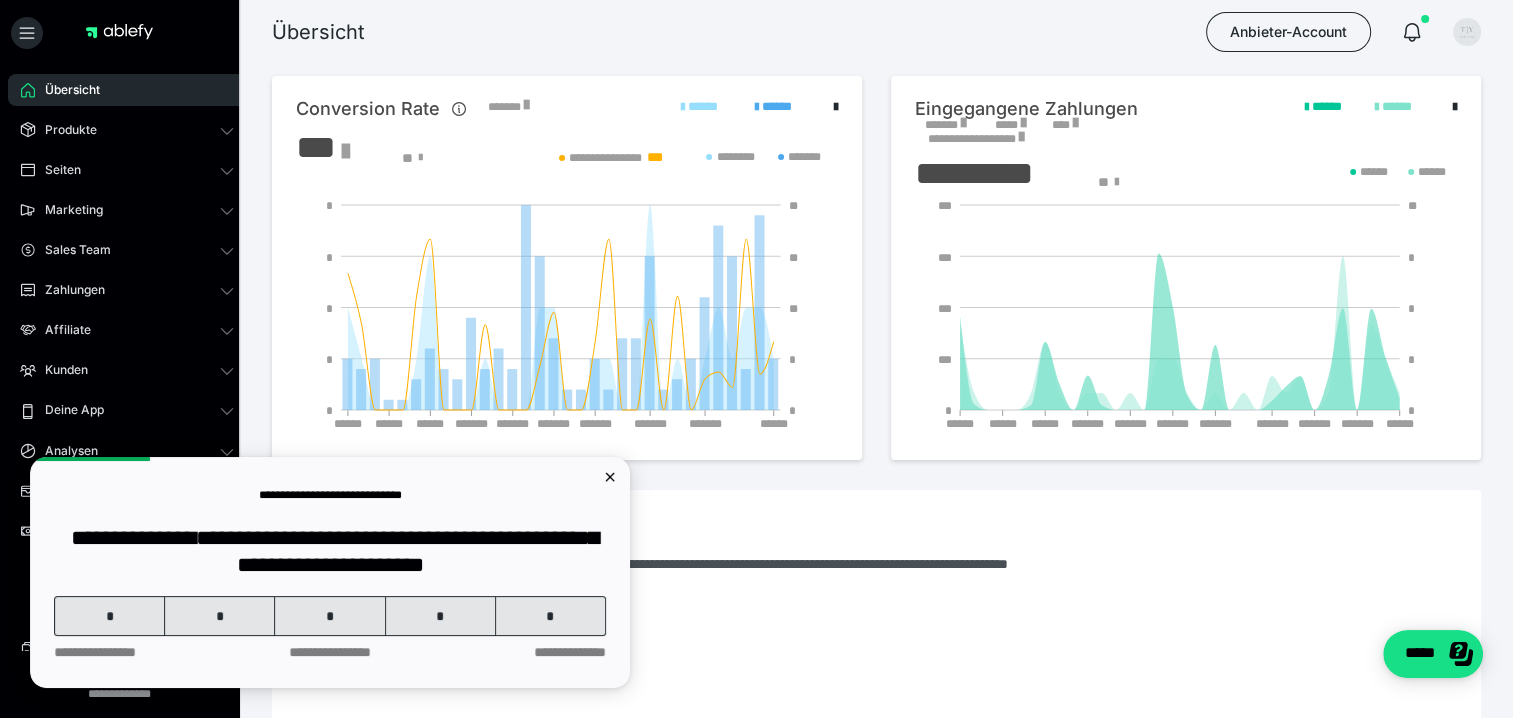 click on "Übersicht Produkte Alle Produkte Produkt-Kategorien Online-Kurs-Themes Mediathek Seiten Shop-Themes Membership-Themes ableSHARE Marketing Gutscheincodes Marketing-Tools Live-Stream-Events Content-IDs Upsell-Funnels Order Bumps Tracking-Codes E-Mail-Schnittstellen Webhooks Sales Team Sales Team Zahlungen Bestellungen Fälligkeiten Transaktionen Rechnungen & Storno-Rechnungen Mahnwesen & Inkasso Affiliate Affiliate-Programme Affiliates Statistiken Landingpages Kunden Kunden Kurs-Zugänge Membership-Zugänge E-Ticket-Bestellungen Awards Lizenzschlüssel Deine App App Hub Analysen Analysen Analysen 3.0 Checkout-Tools Bezahlseiten-Templates Zahlungspläne Zusatzkosten Widerrufskonditionen Zusatzfelder Zusatzfeld-Antworten Steuersätze Auszahlungen Neue Auszahlung Berichte Logs Einstellungen" at bounding box center (127, 449) 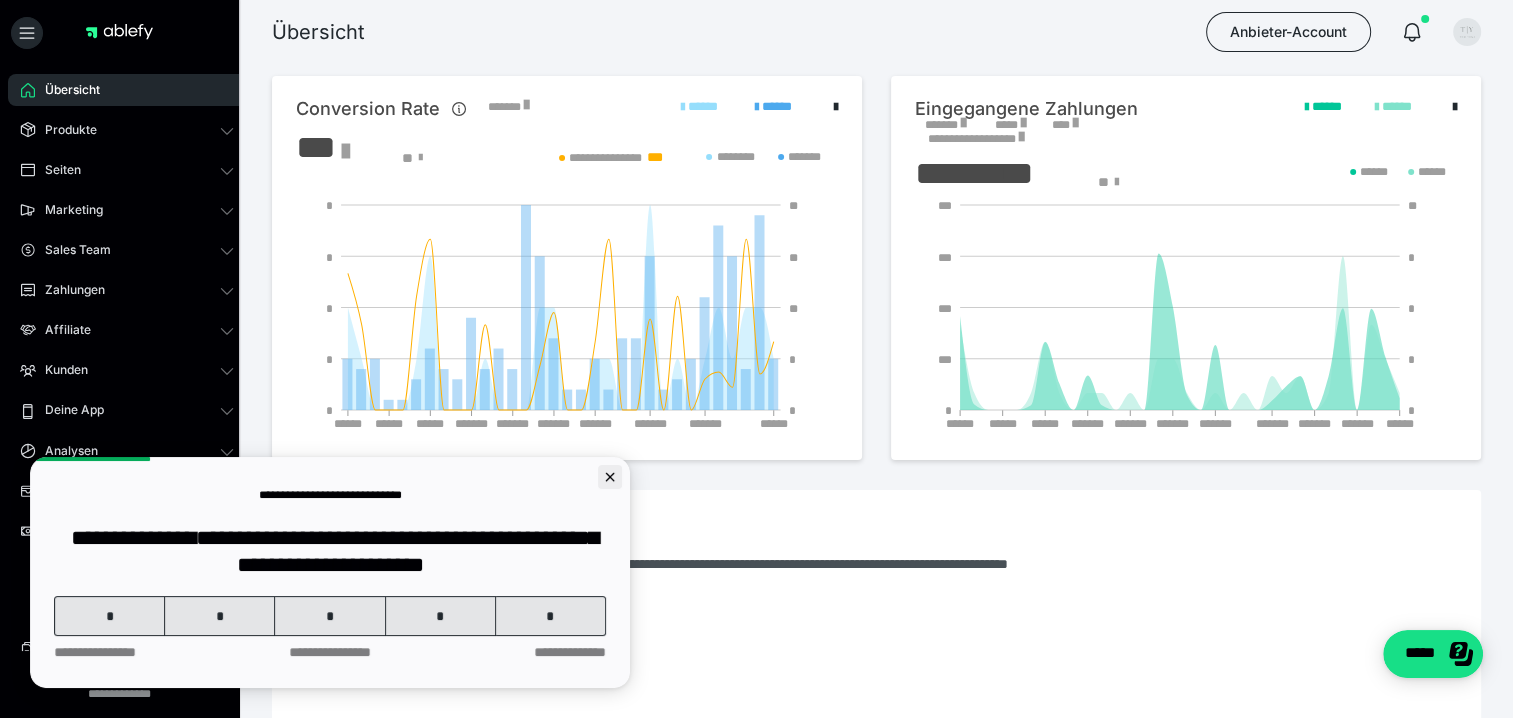click 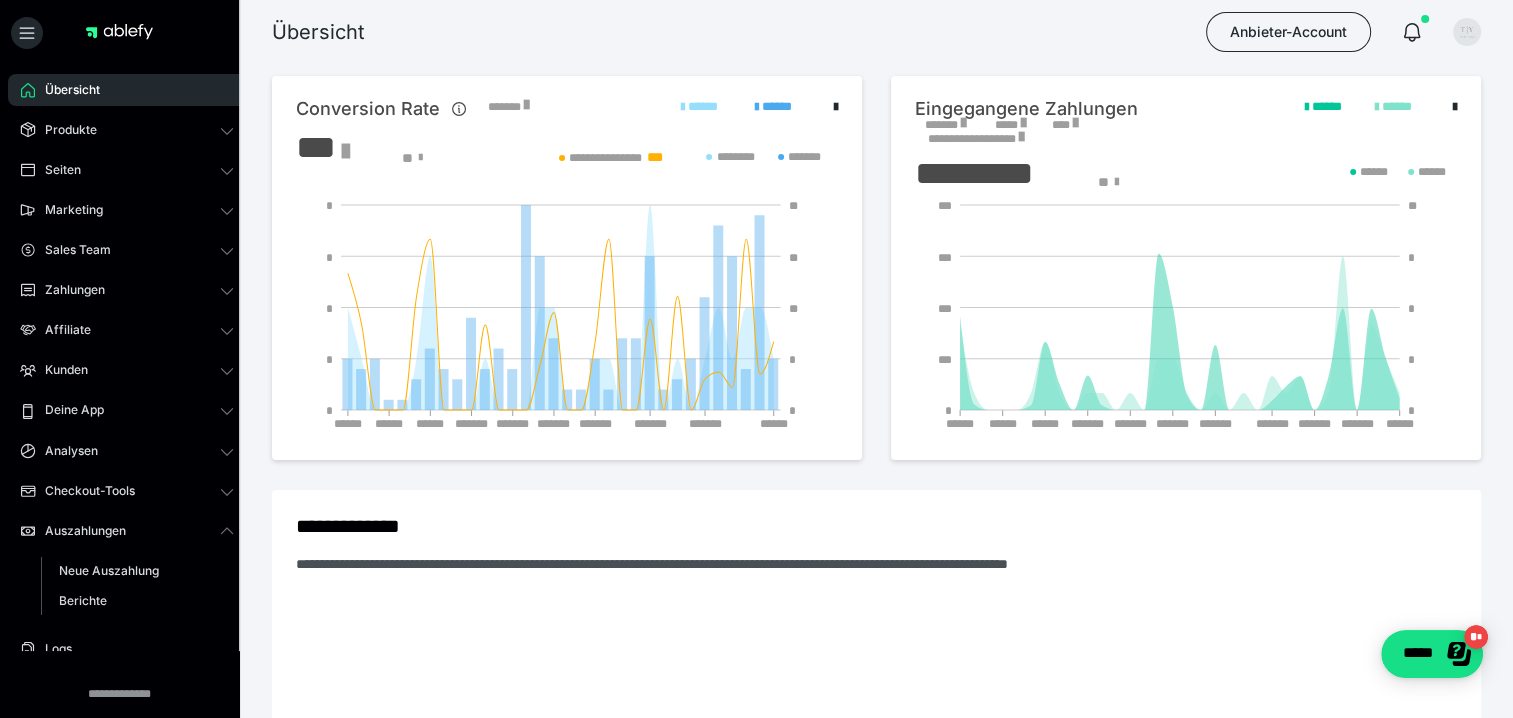 scroll, scrollTop: 0, scrollLeft: 0, axis: both 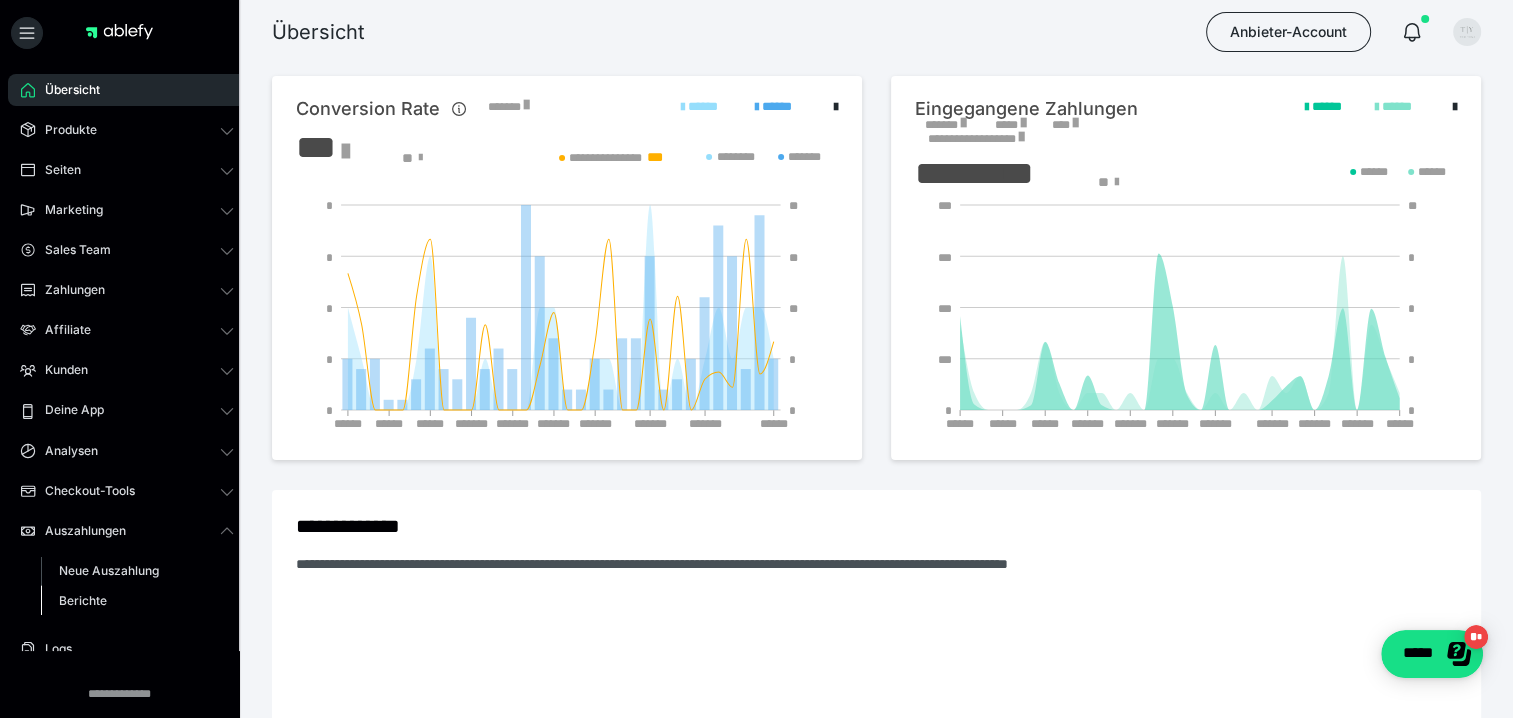 click on "Berichte" at bounding box center (83, 600) 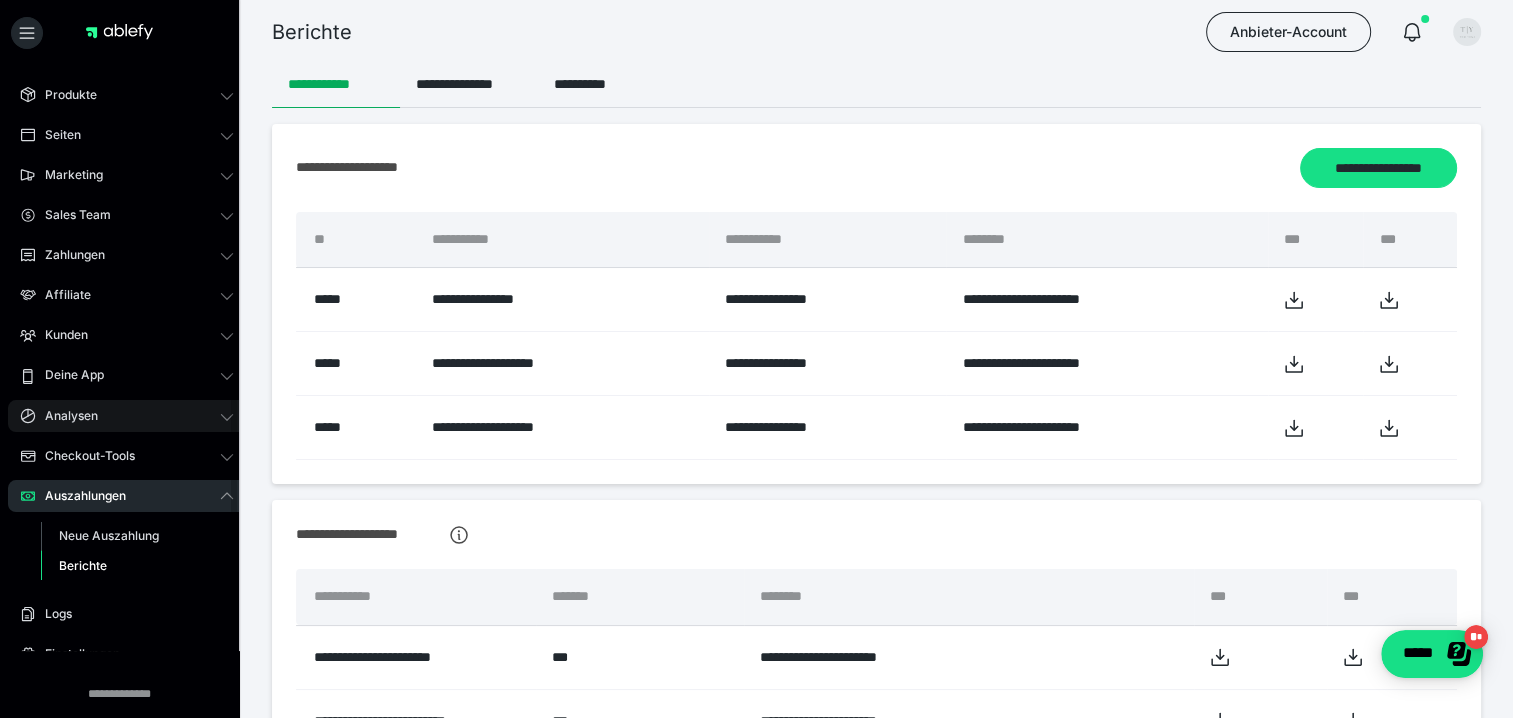 scroll, scrollTop: 0, scrollLeft: 0, axis: both 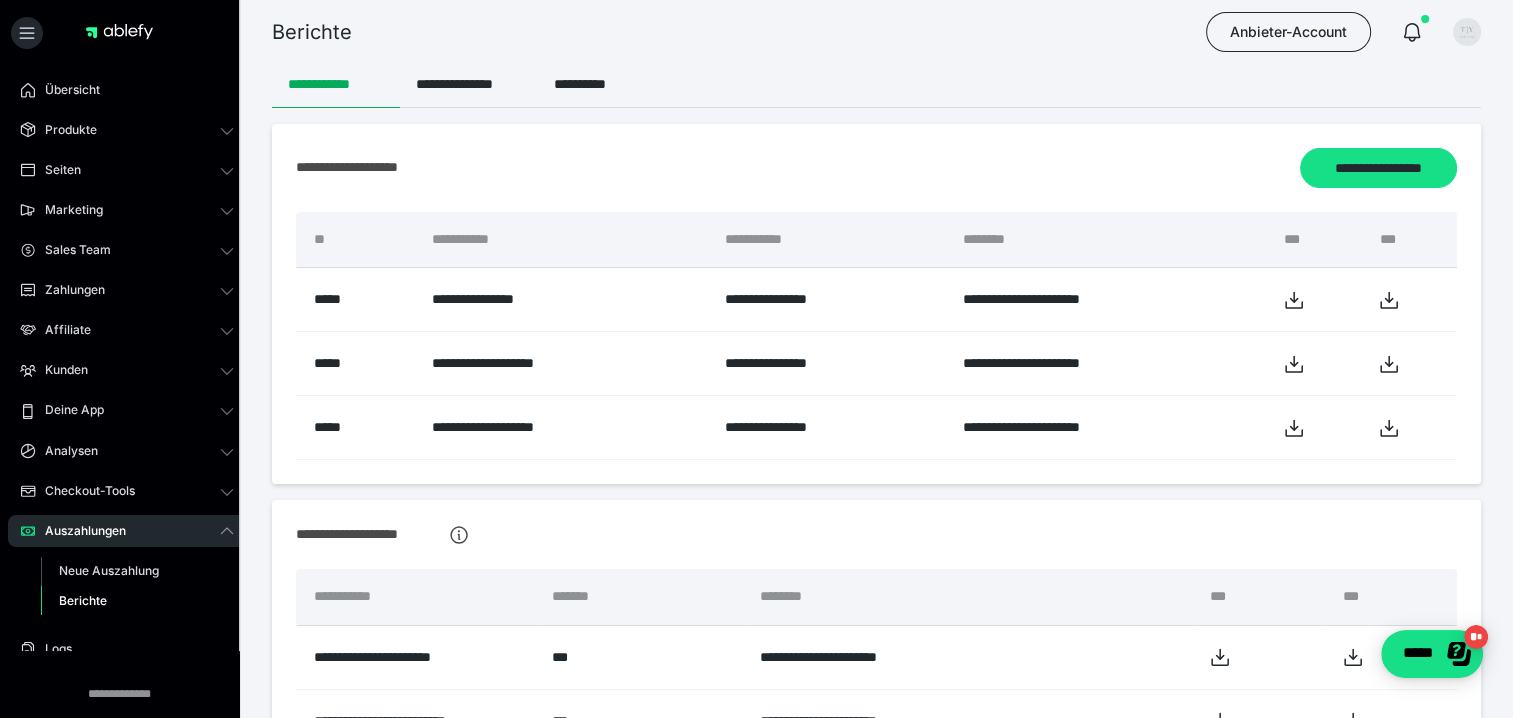 click on "Berichte" at bounding box center (83, 600) 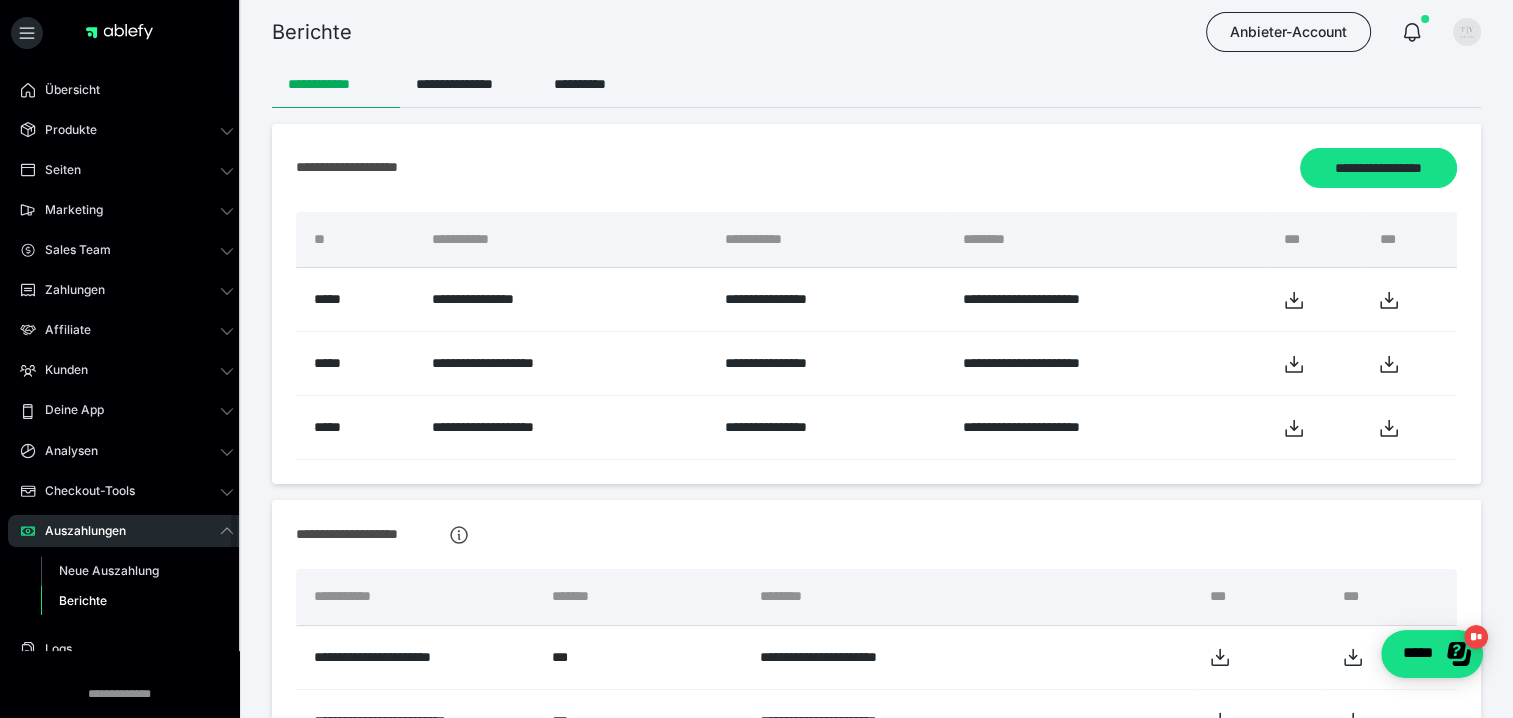 scroll, scrollTop: 99, scrollLeft: 0, axis: vertical 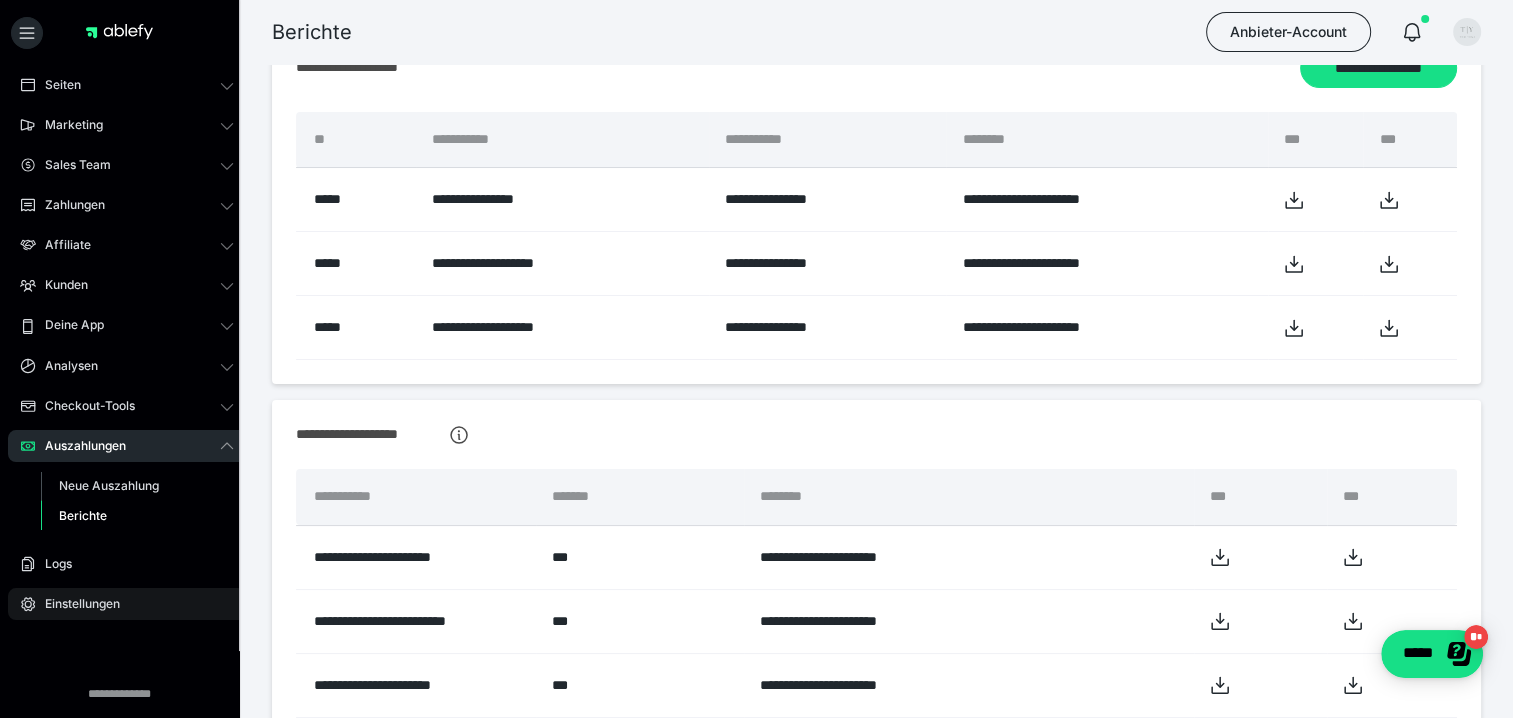 click on "Einstellungen" at bounding box center (75, 604) 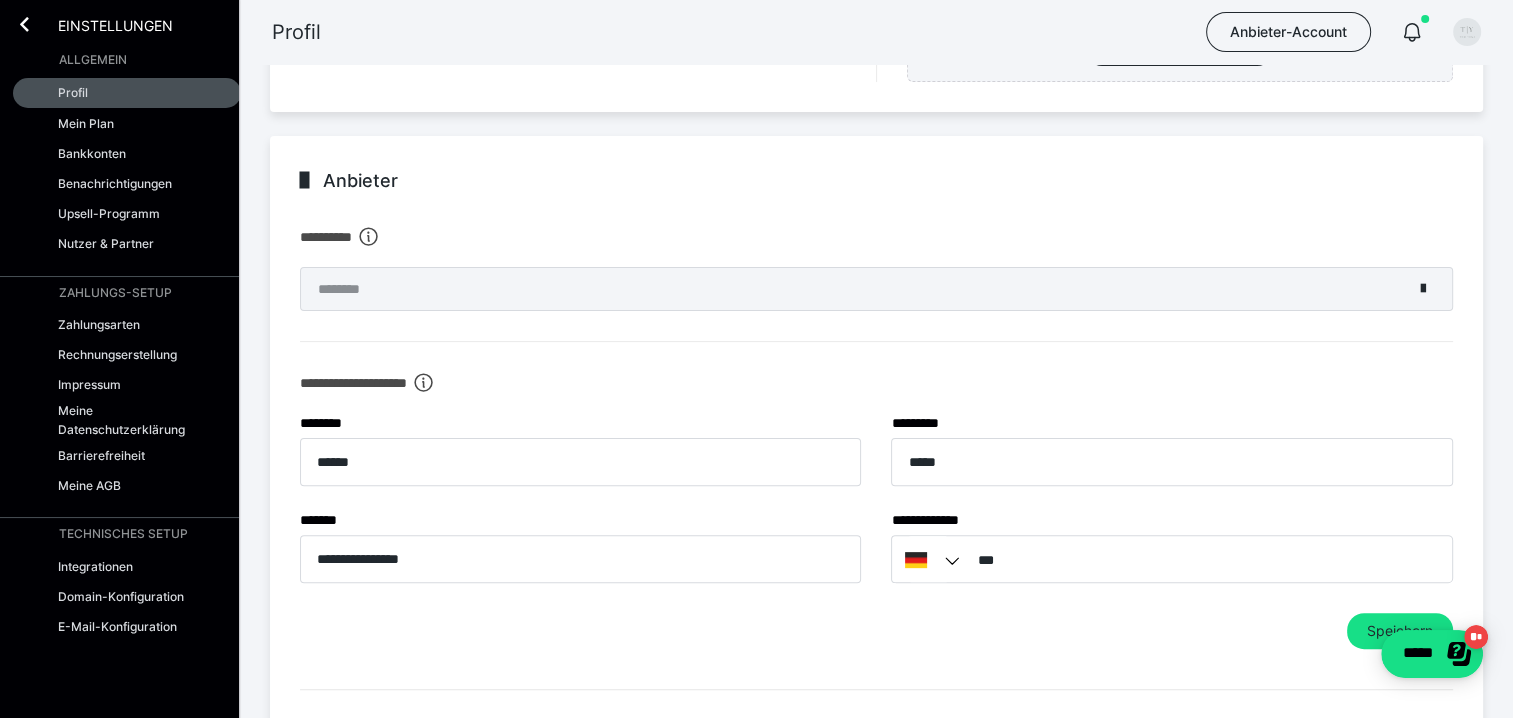 scroll, scrollTop: 500, scrollLeft: 0, axis: vertical 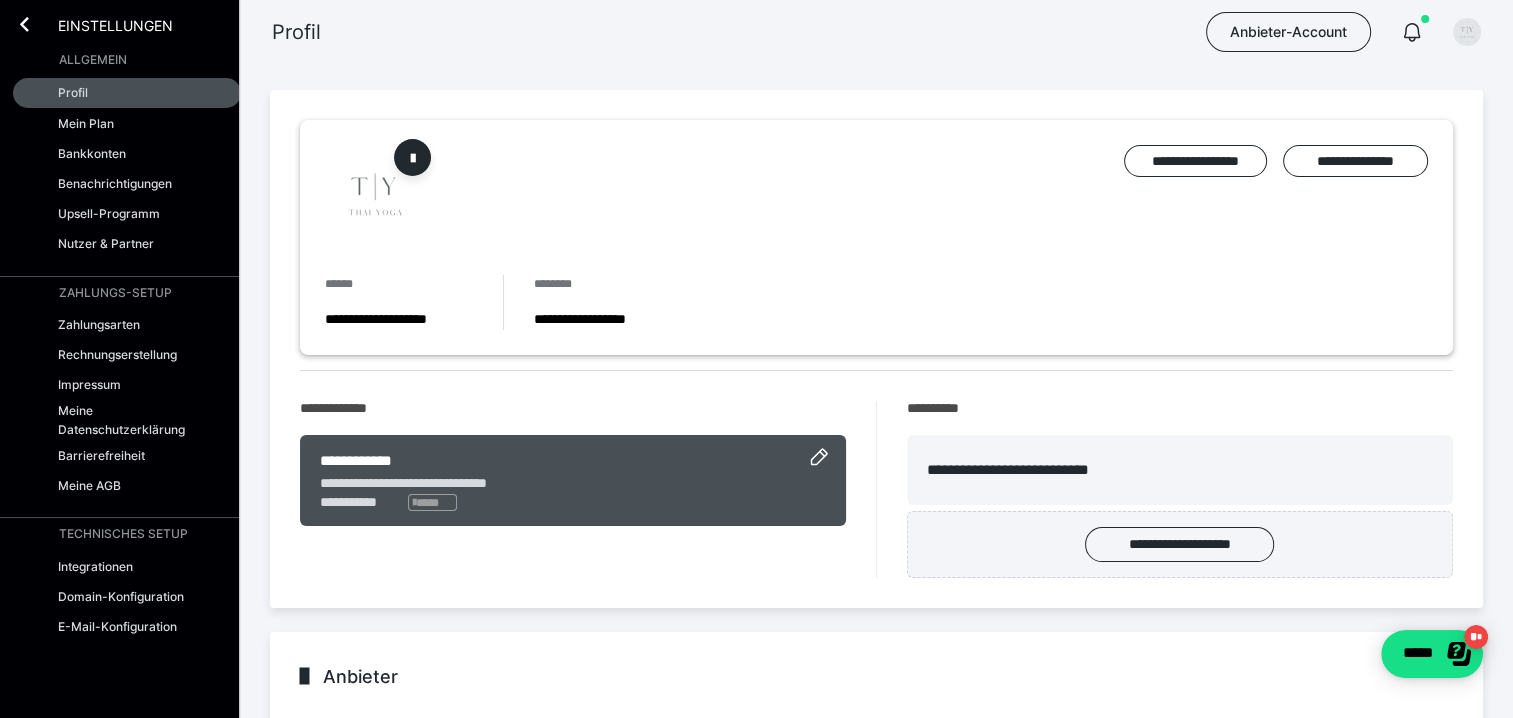 click on "Einstellungen" at bounding box center [127, 22] 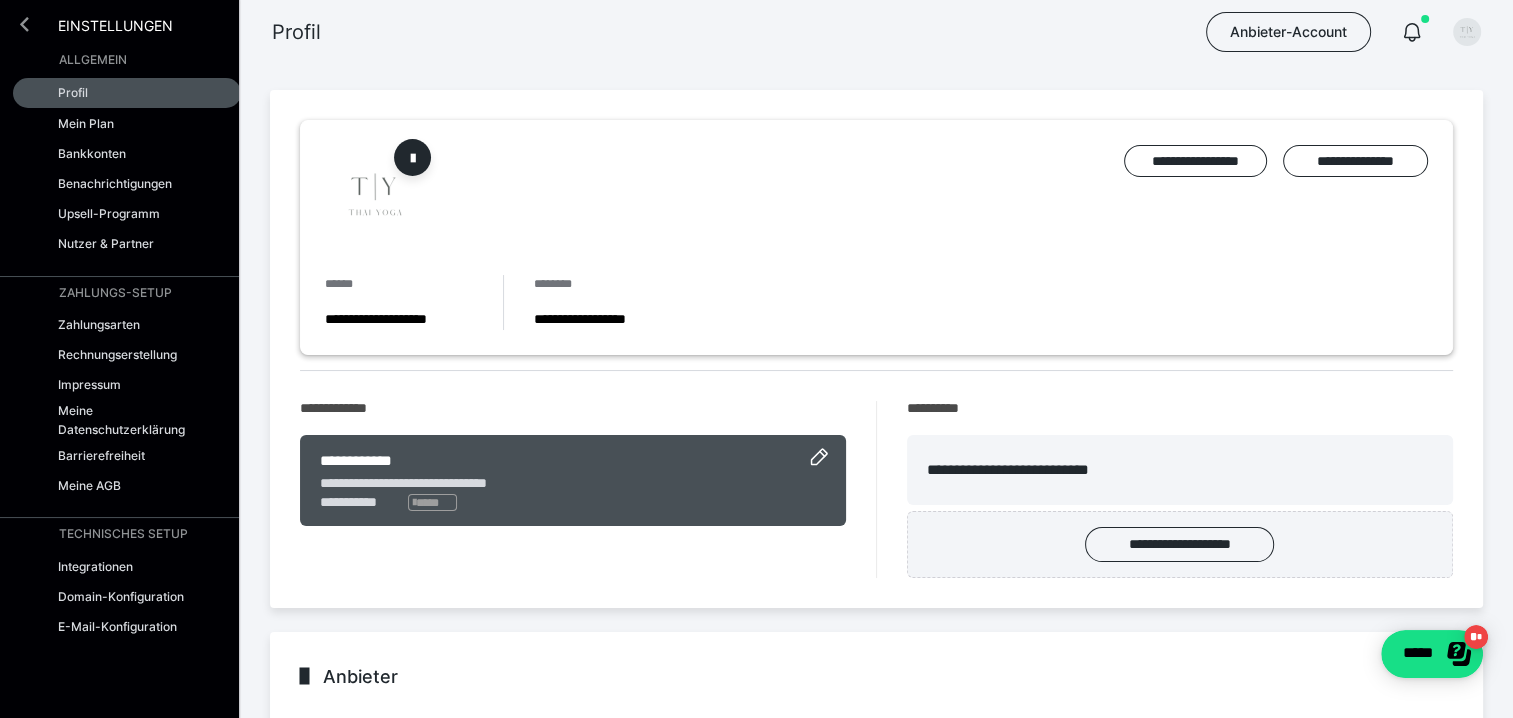 click at bounding box center (24, 24) 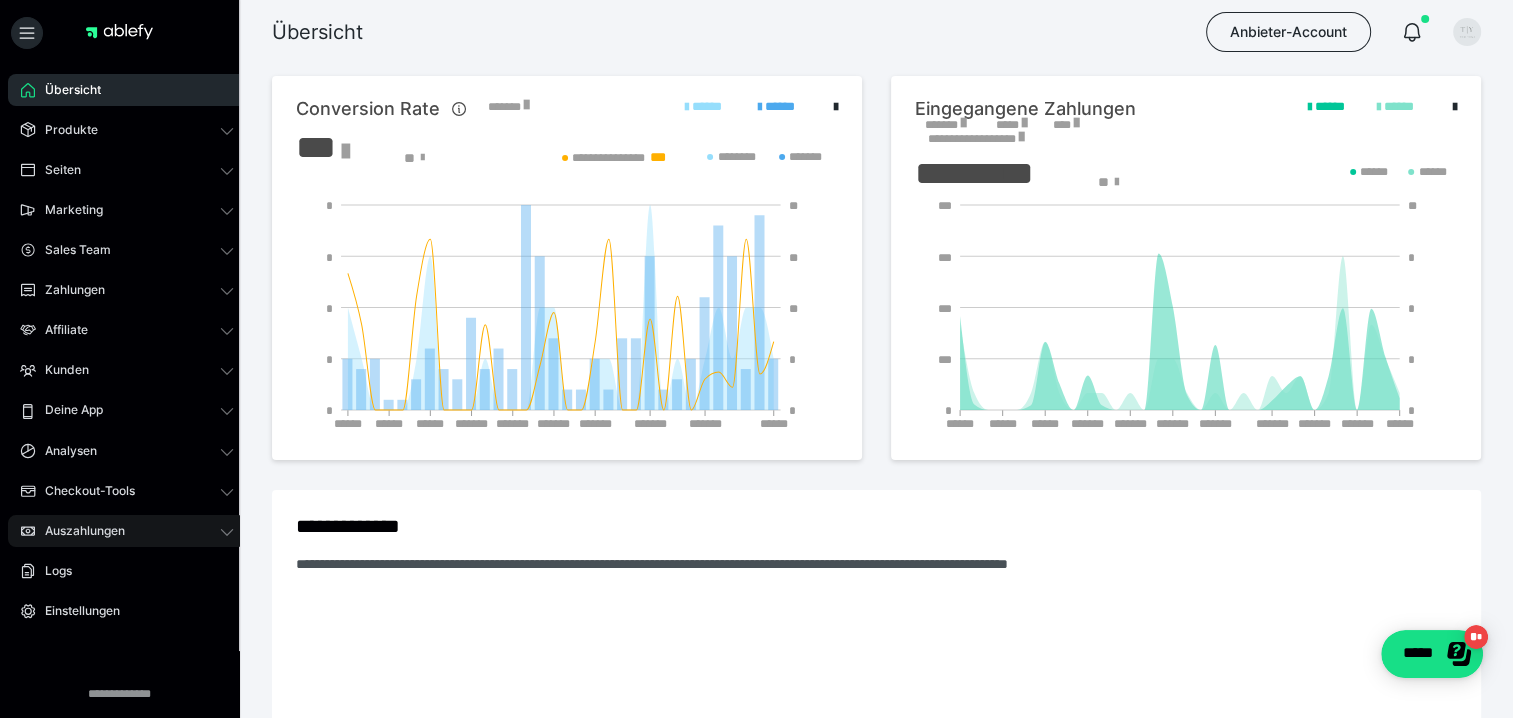 click on "Auszahlungen" at bounding box center (78, 531) 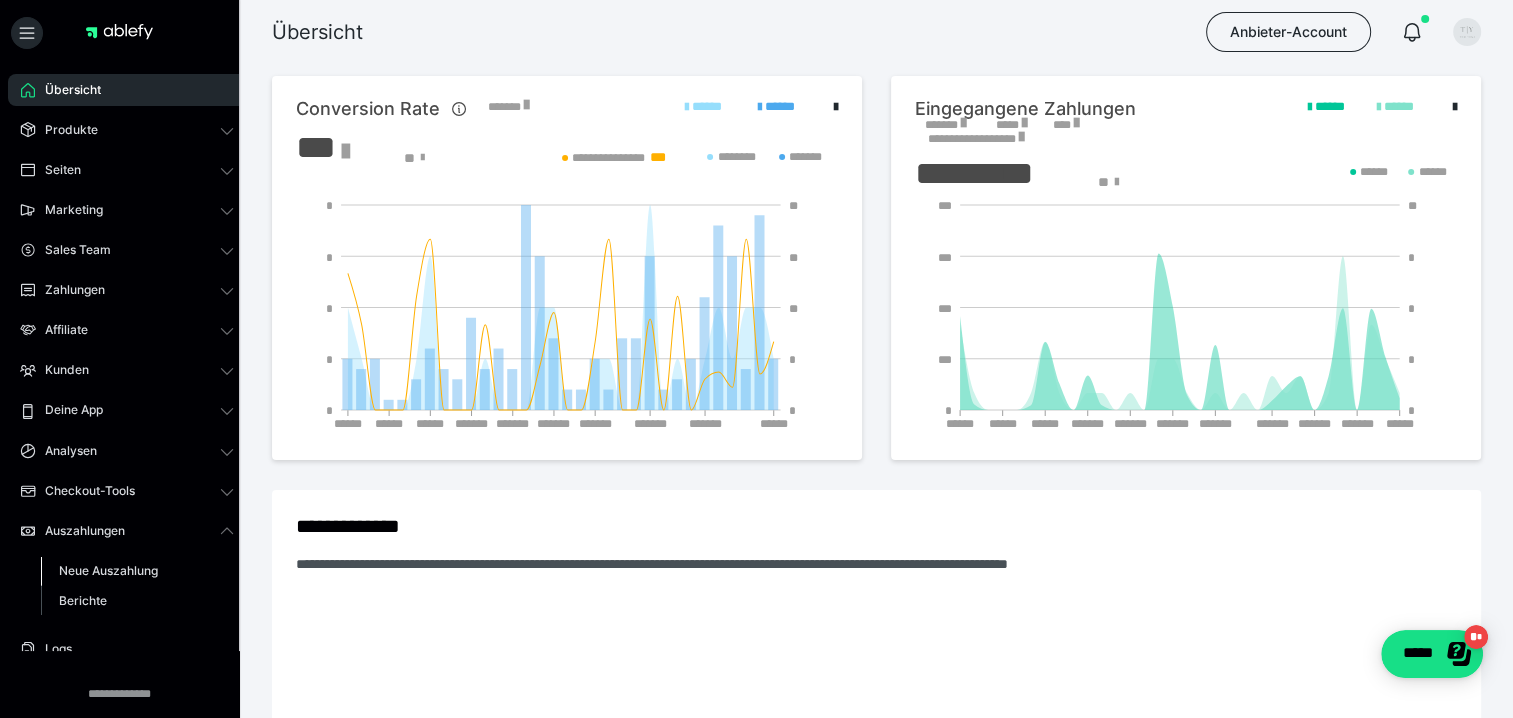 click on "Neue Auszahlung" at bounding box center (108, 570) 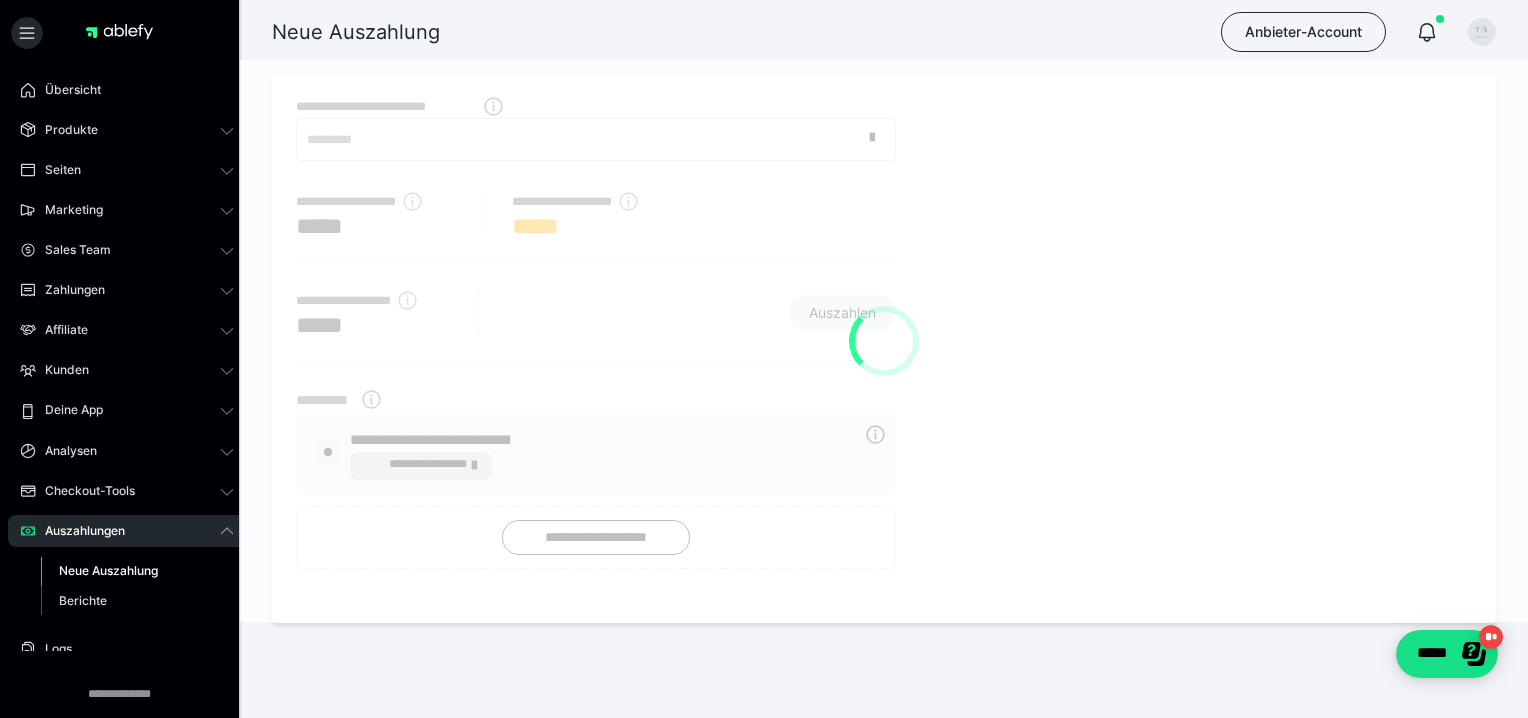 radio on "****" 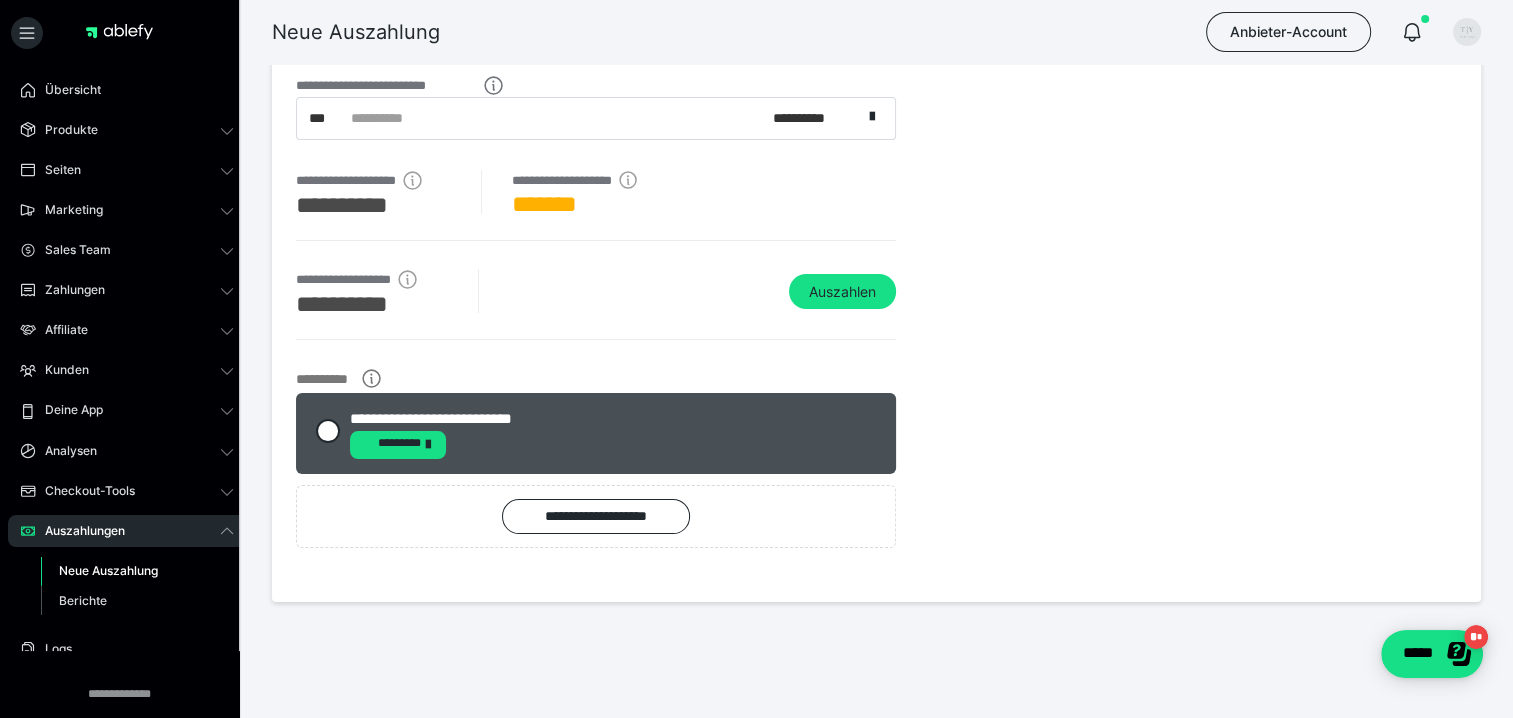 scroll, scrollTop: 27, scrollLeft: 0, axis: vertical 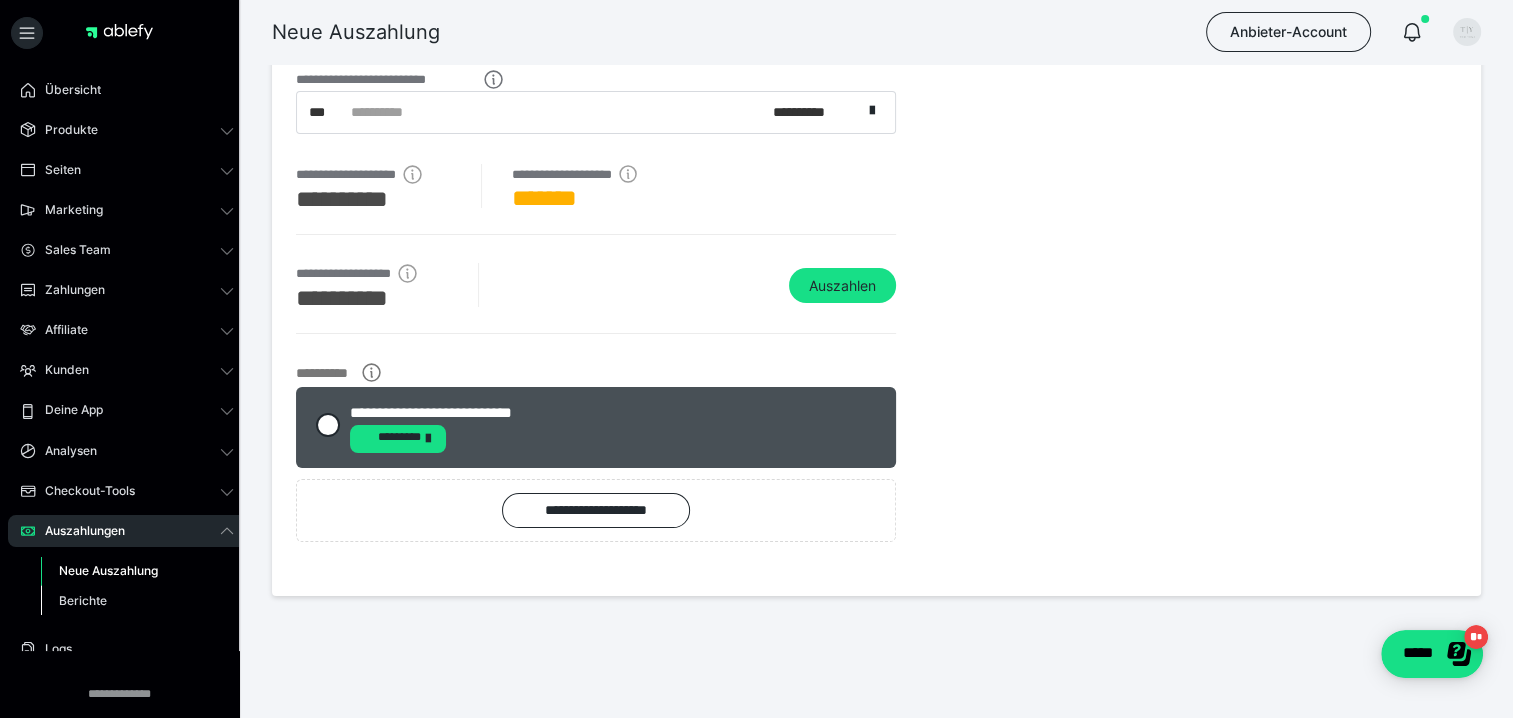 click on "Berichte" at bounding box center [137, 601] 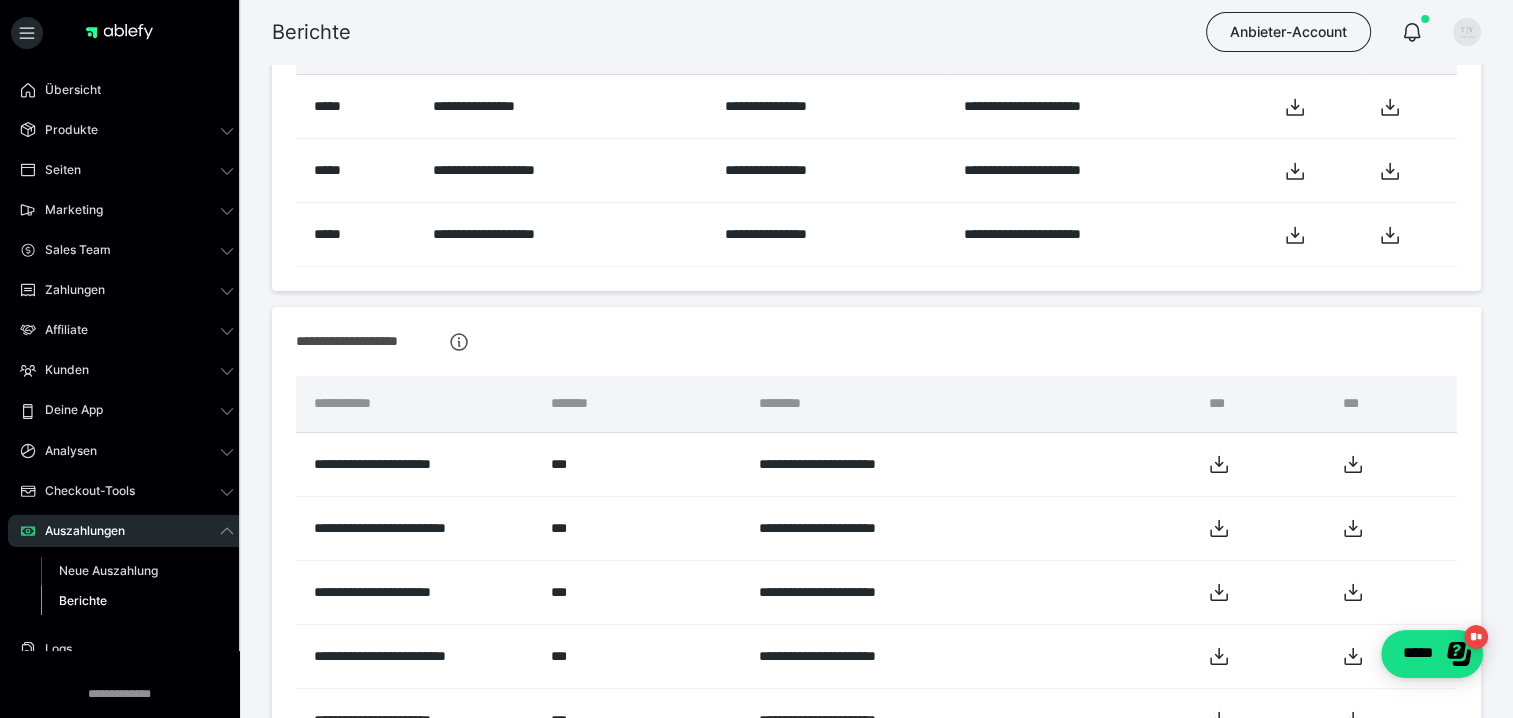 scroll, scrollTop: 227, scrollLeft: 0, axis: vertical 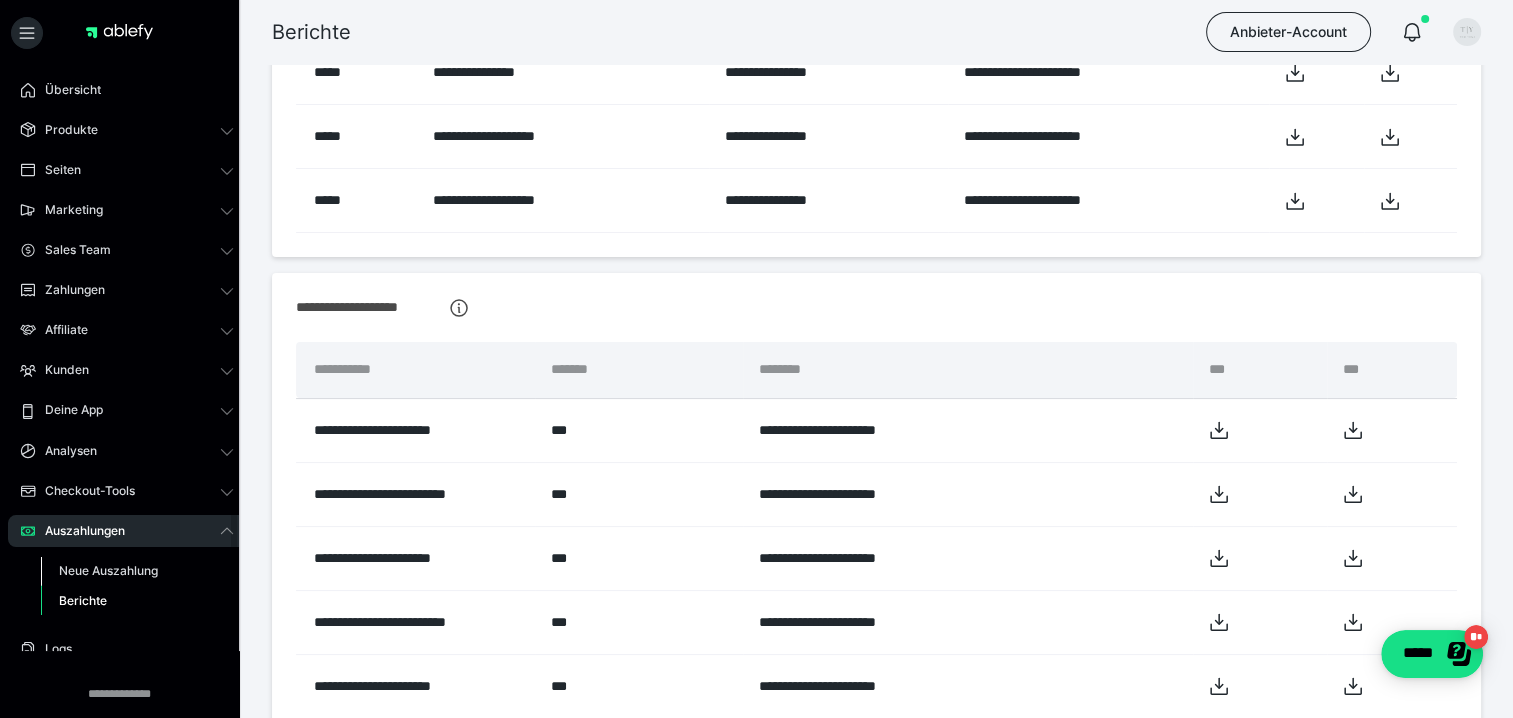 click on "Neue Auszahlung" at bounding box center [108, 570] 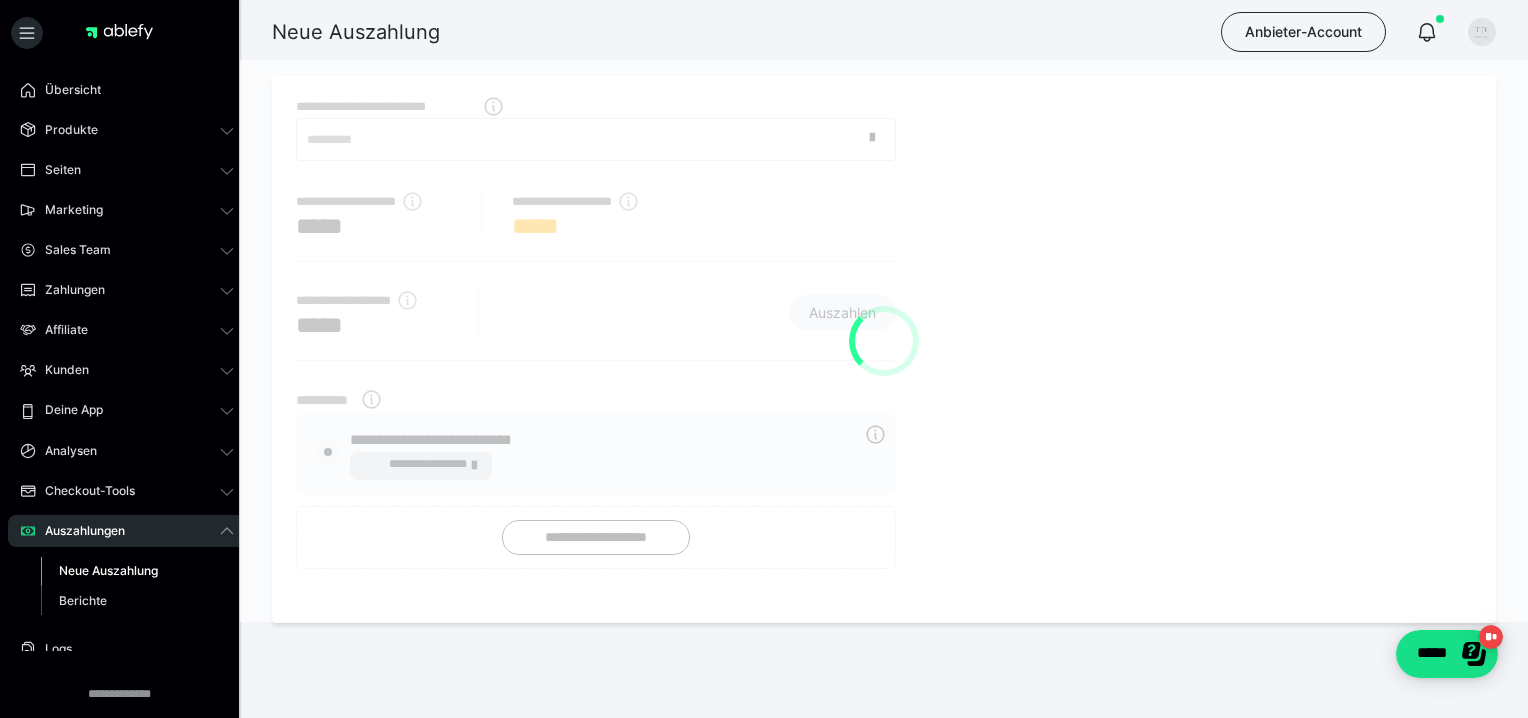 radio on "****" 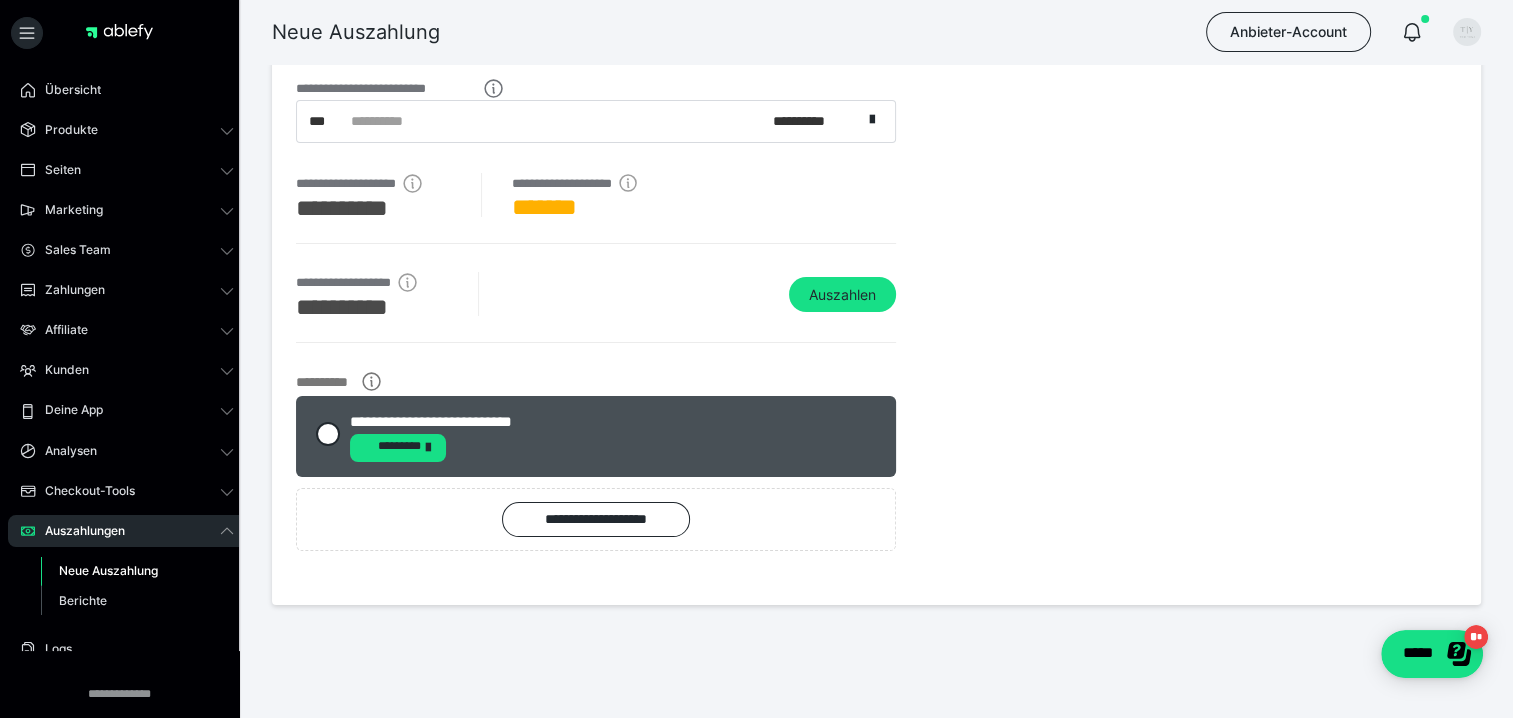 scroll, scrollTop: 27, scrollLeft: 0, axis: vertical 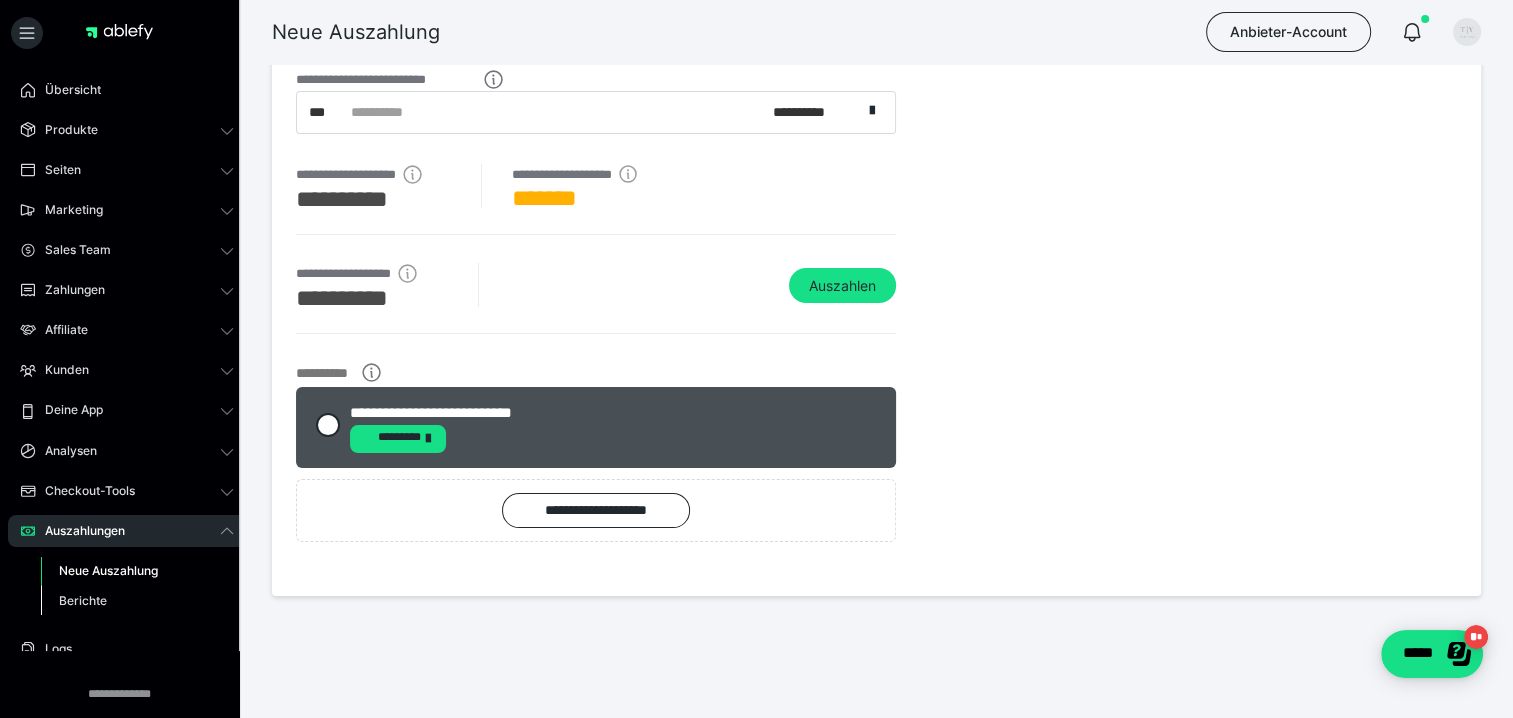 click on "Berichte" at bounding box center (137, 601) 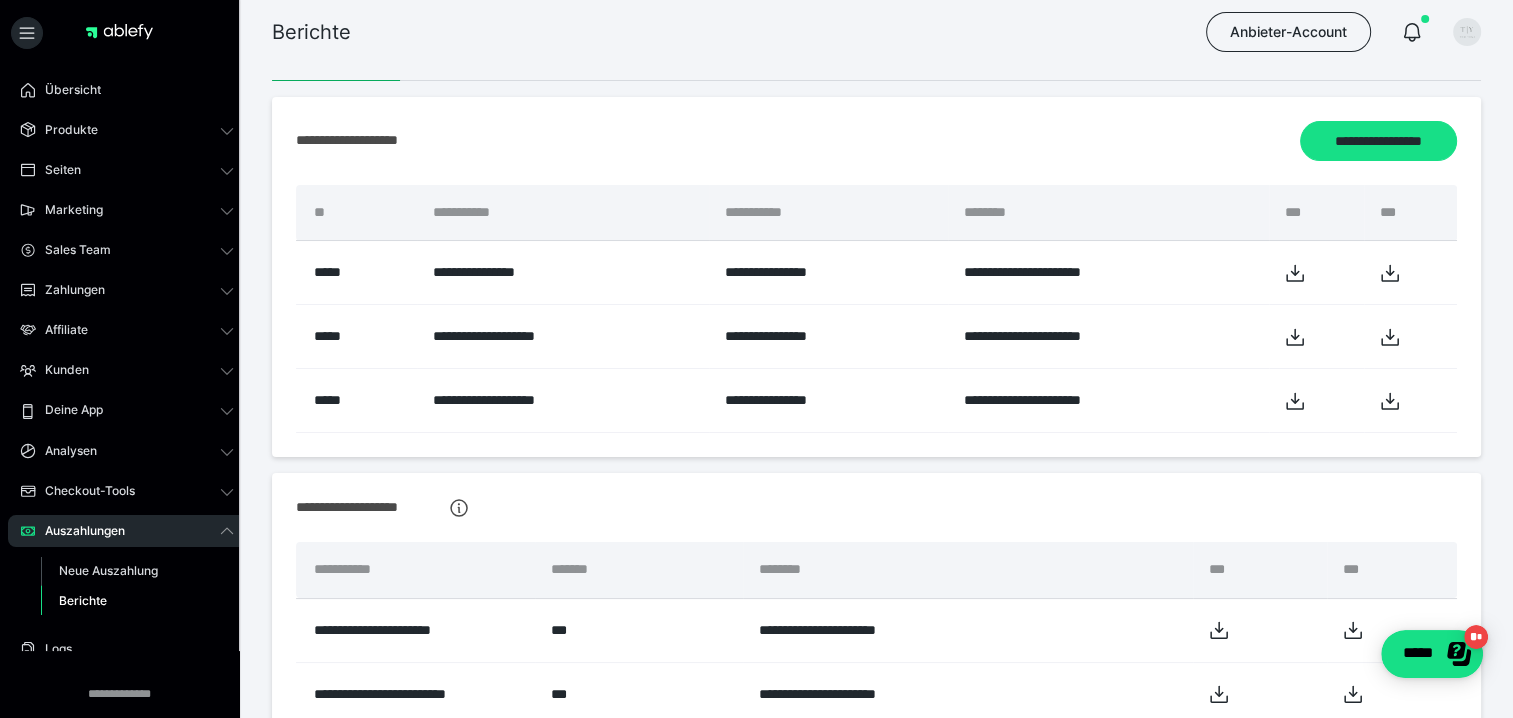scroll, scrollTop: 0, scrollLeft: 0, axis: both 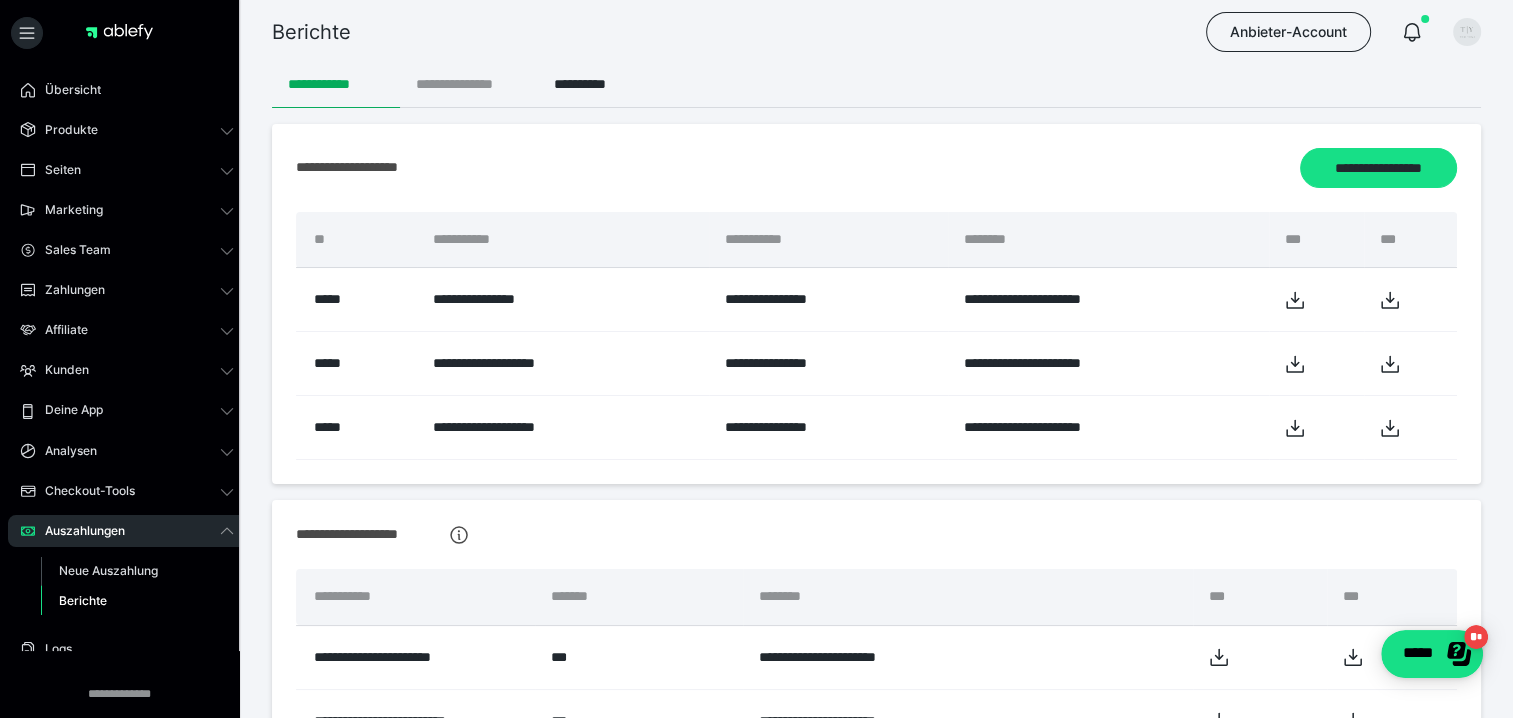click on "**********" at bounding box center (469, 84) 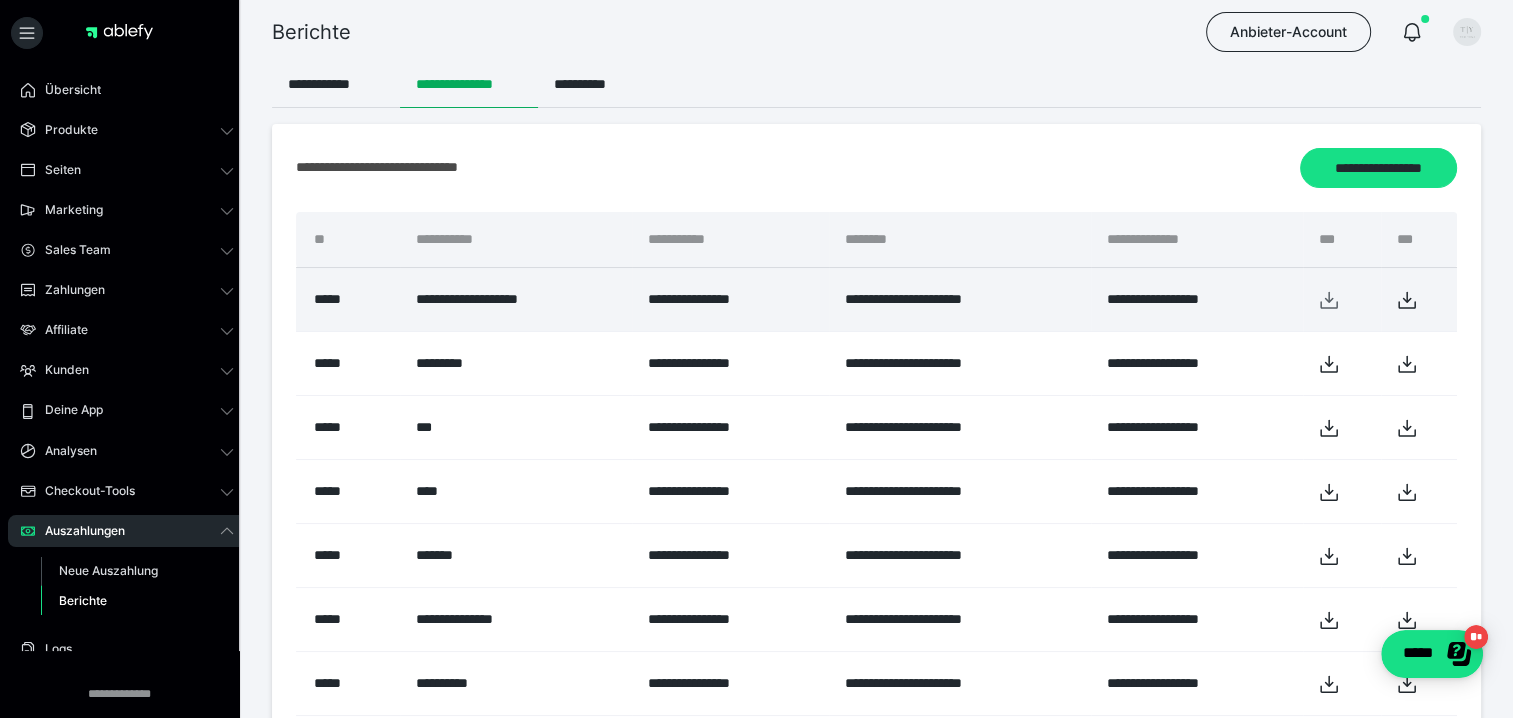 click 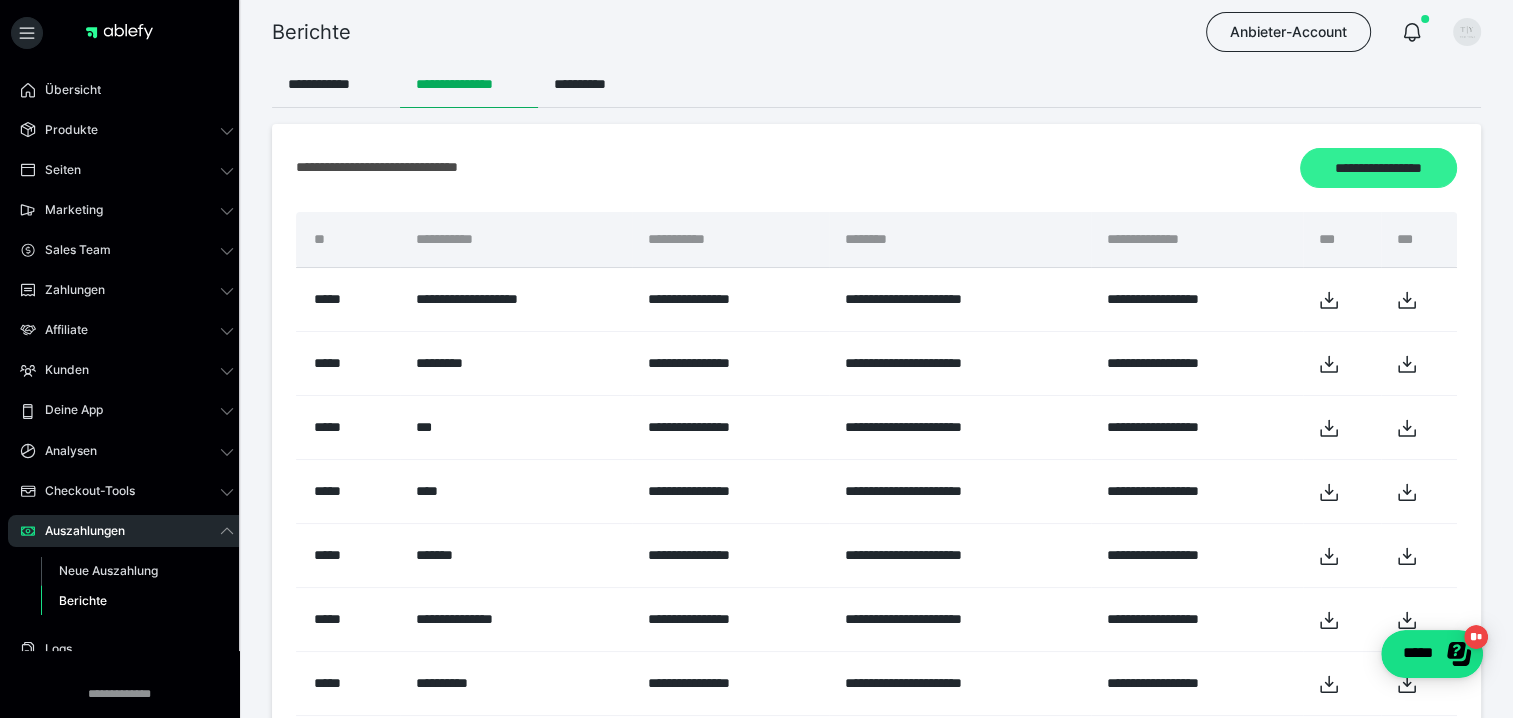 click on "**********" at bounding box center [1378, 168] 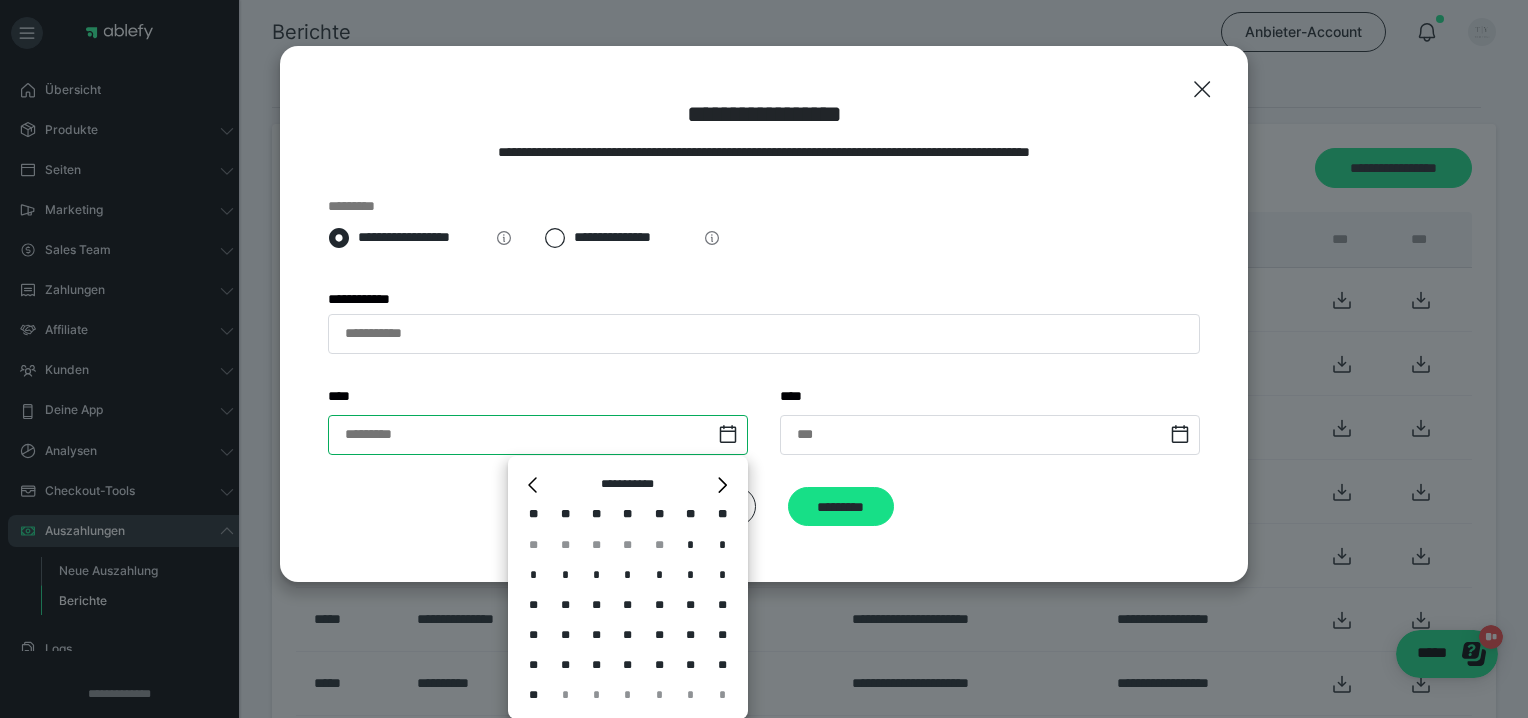 click at bounding box center [538, 435] 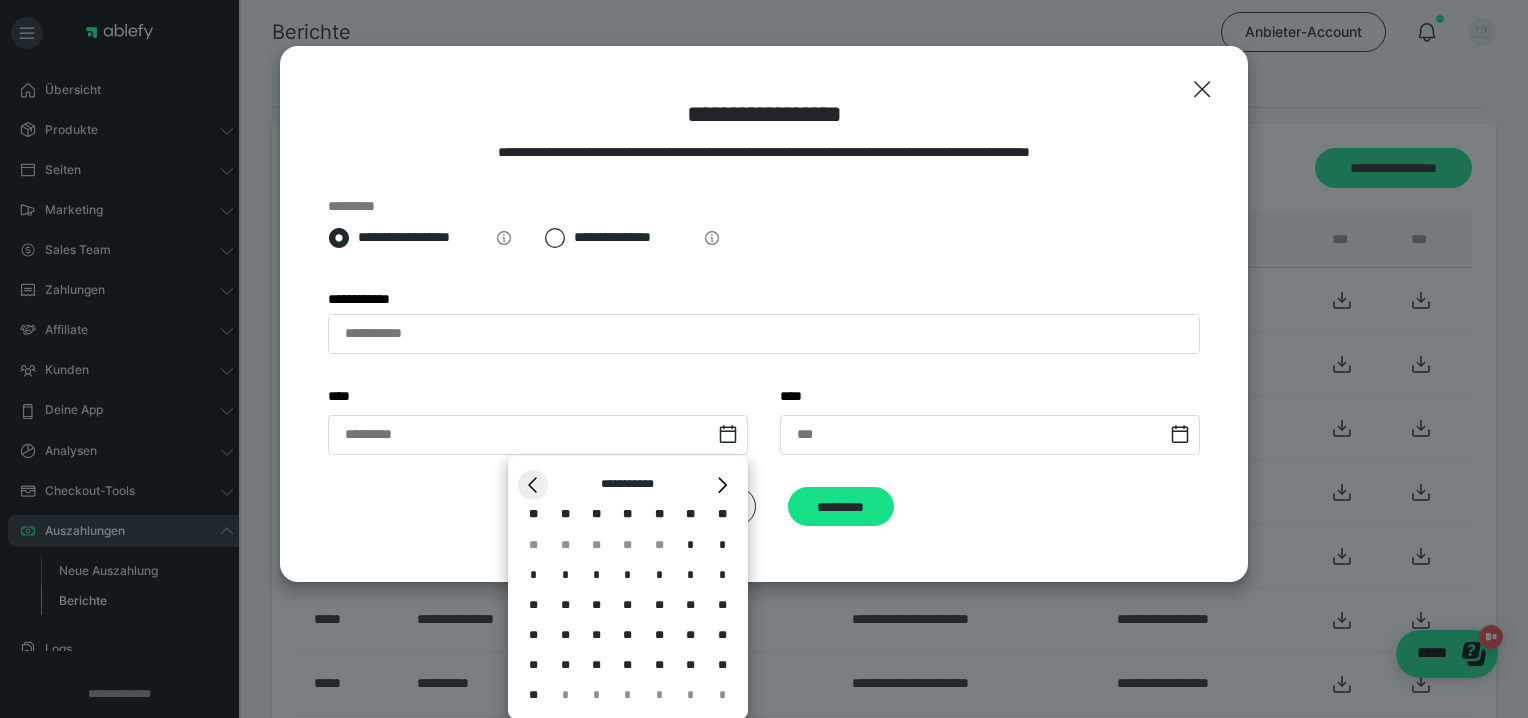 click on "*" at bounding box center (533, 485) 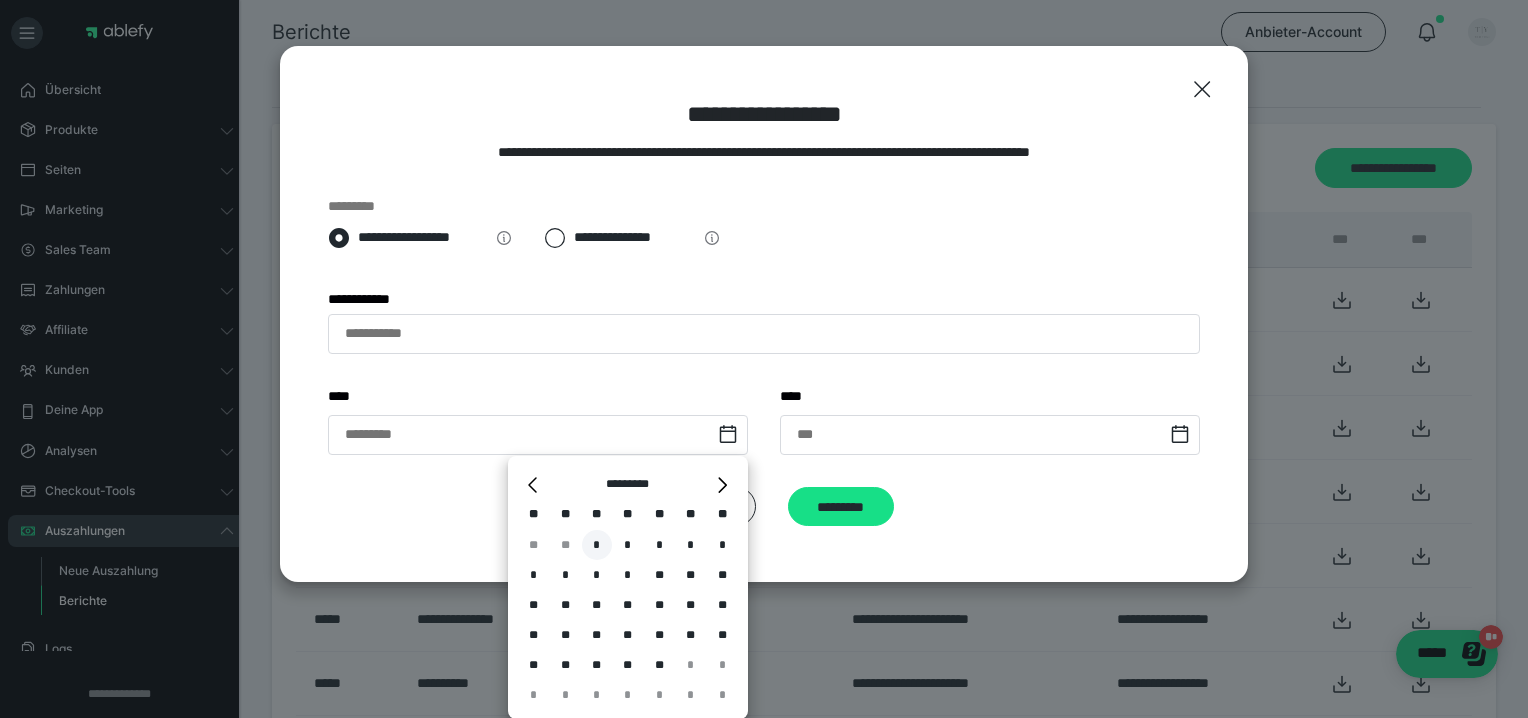 click on "*" at bounding box center [597, 545] 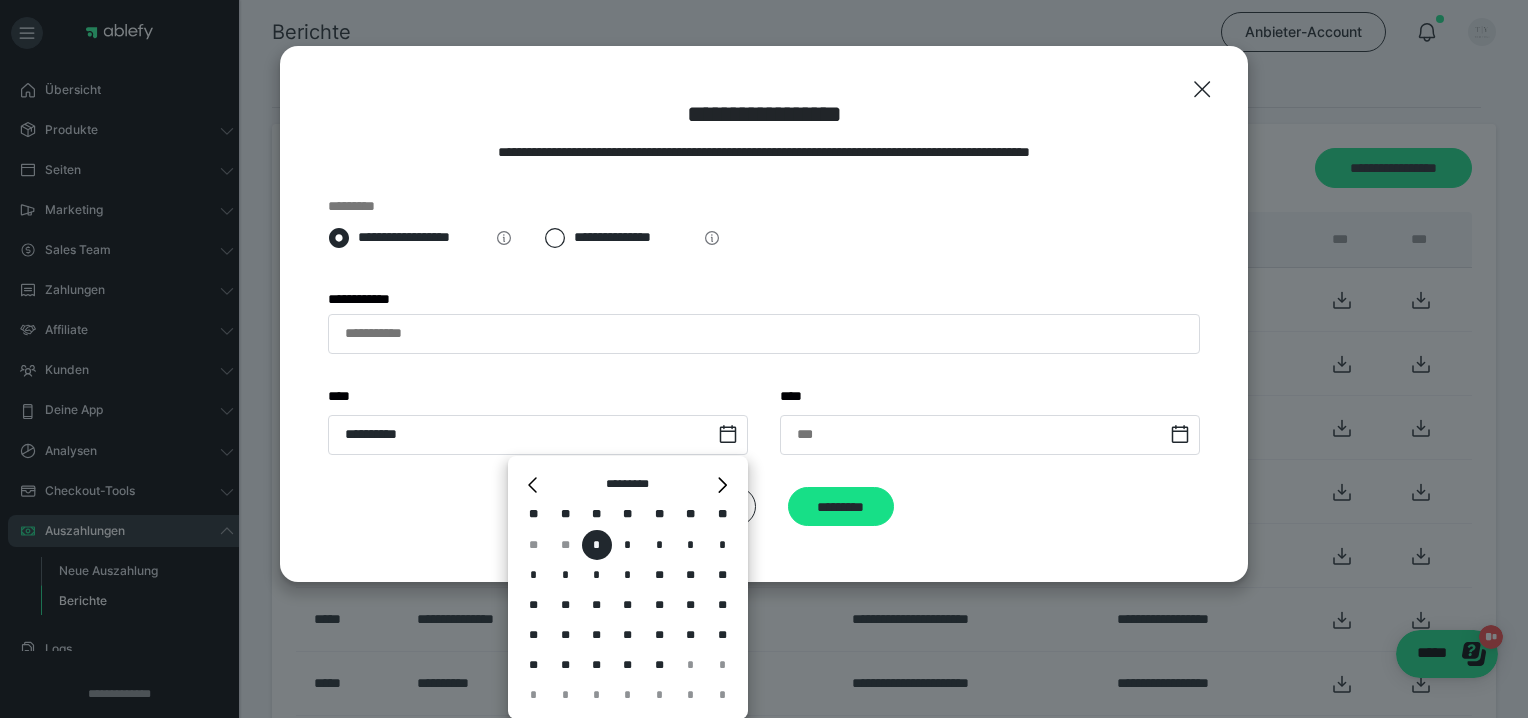 type on "**********" 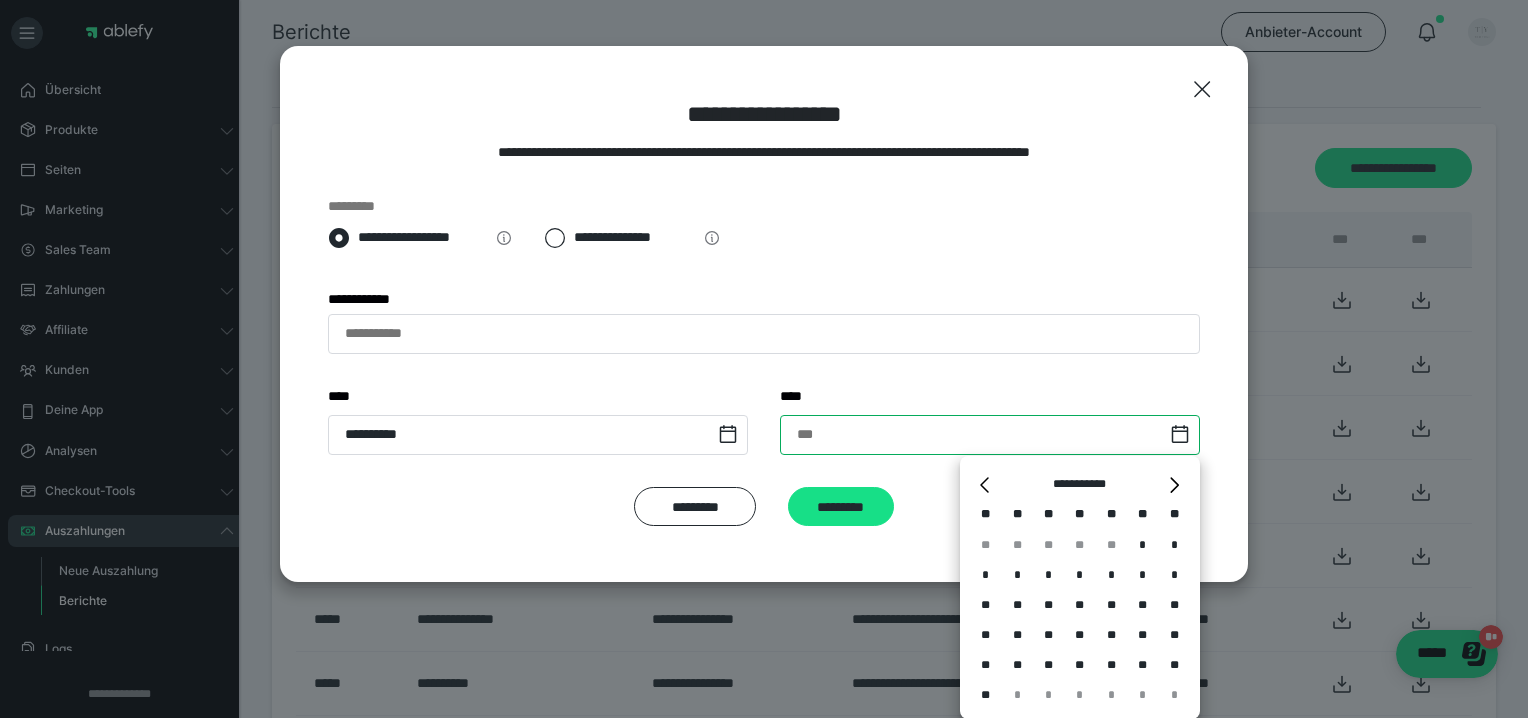 click at bounding box center [990, 435] 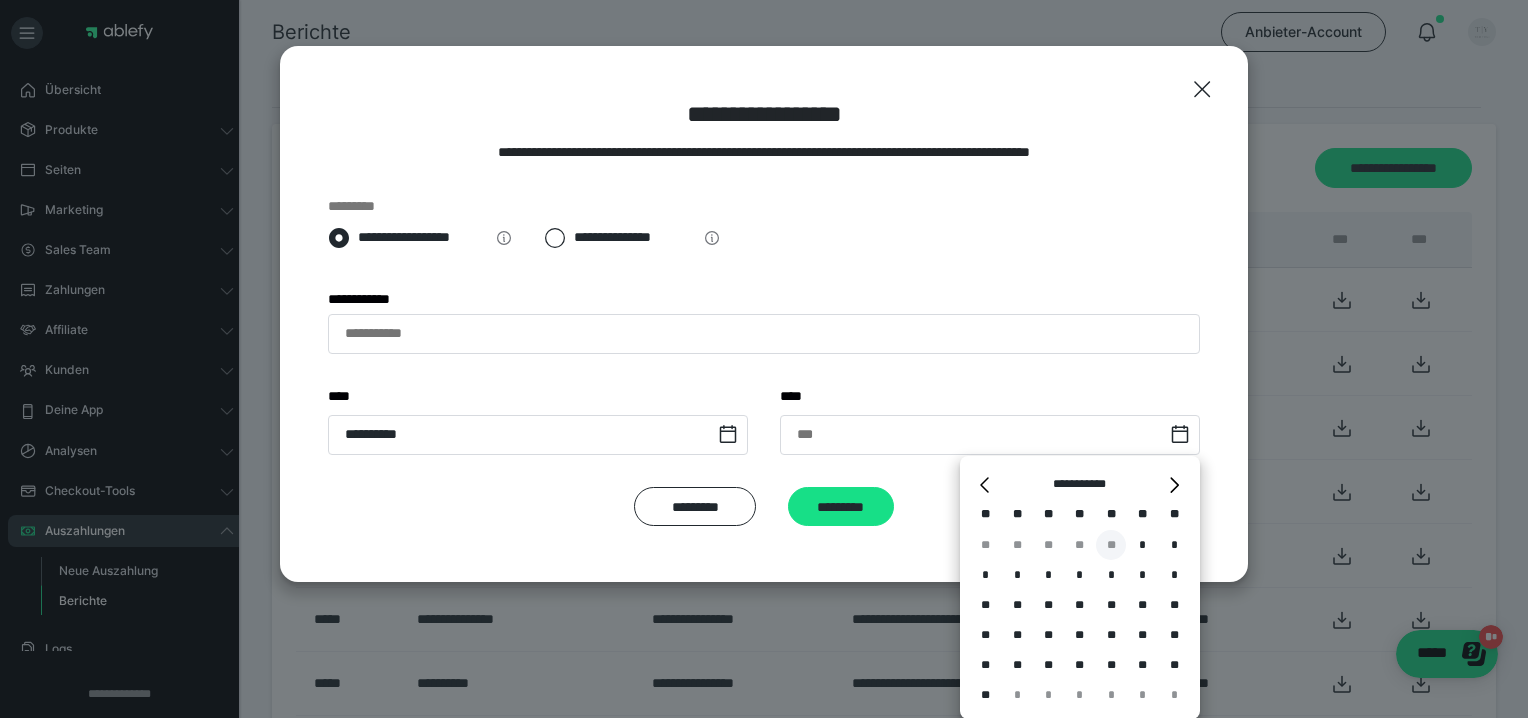 click on "**" at bounding box center [1111, 545] 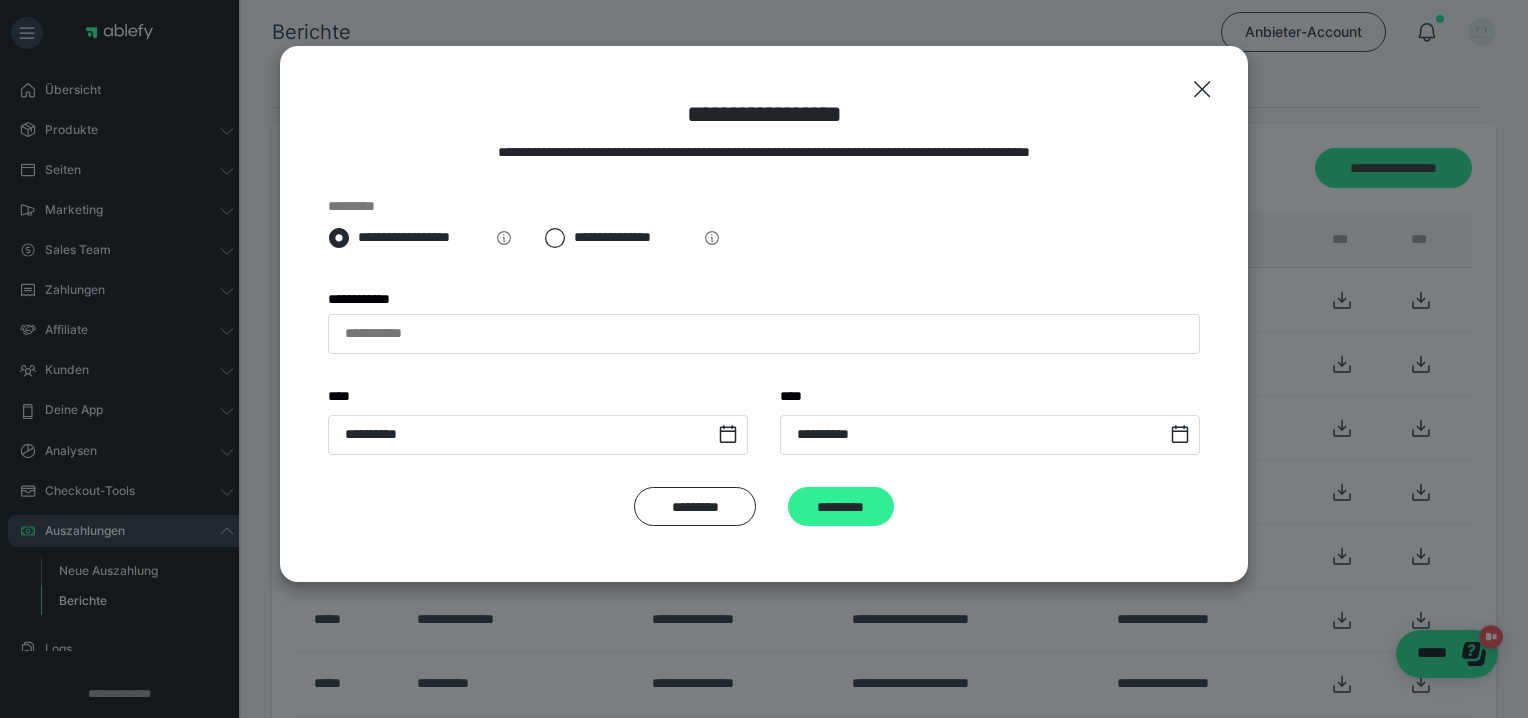 click on "*********" at bounding box center [841, 507] 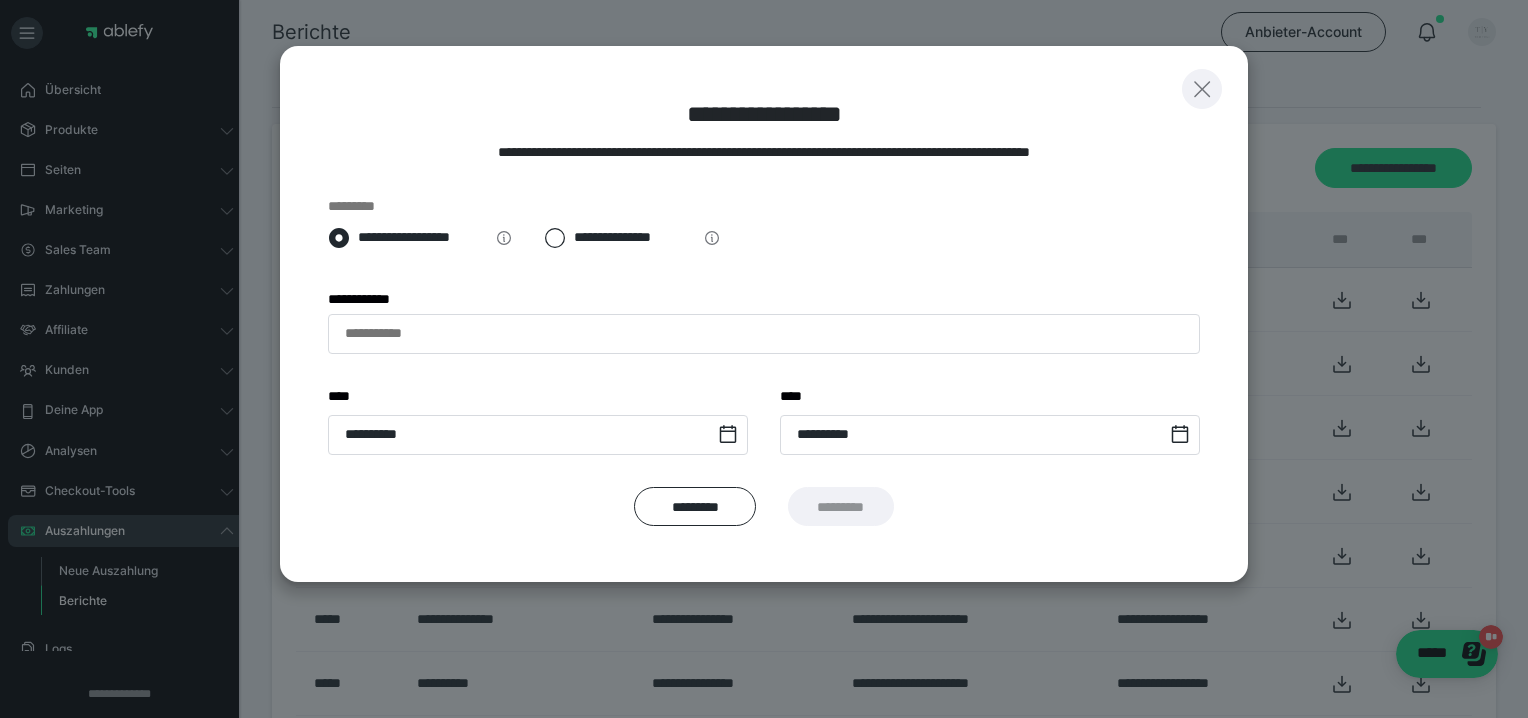 click 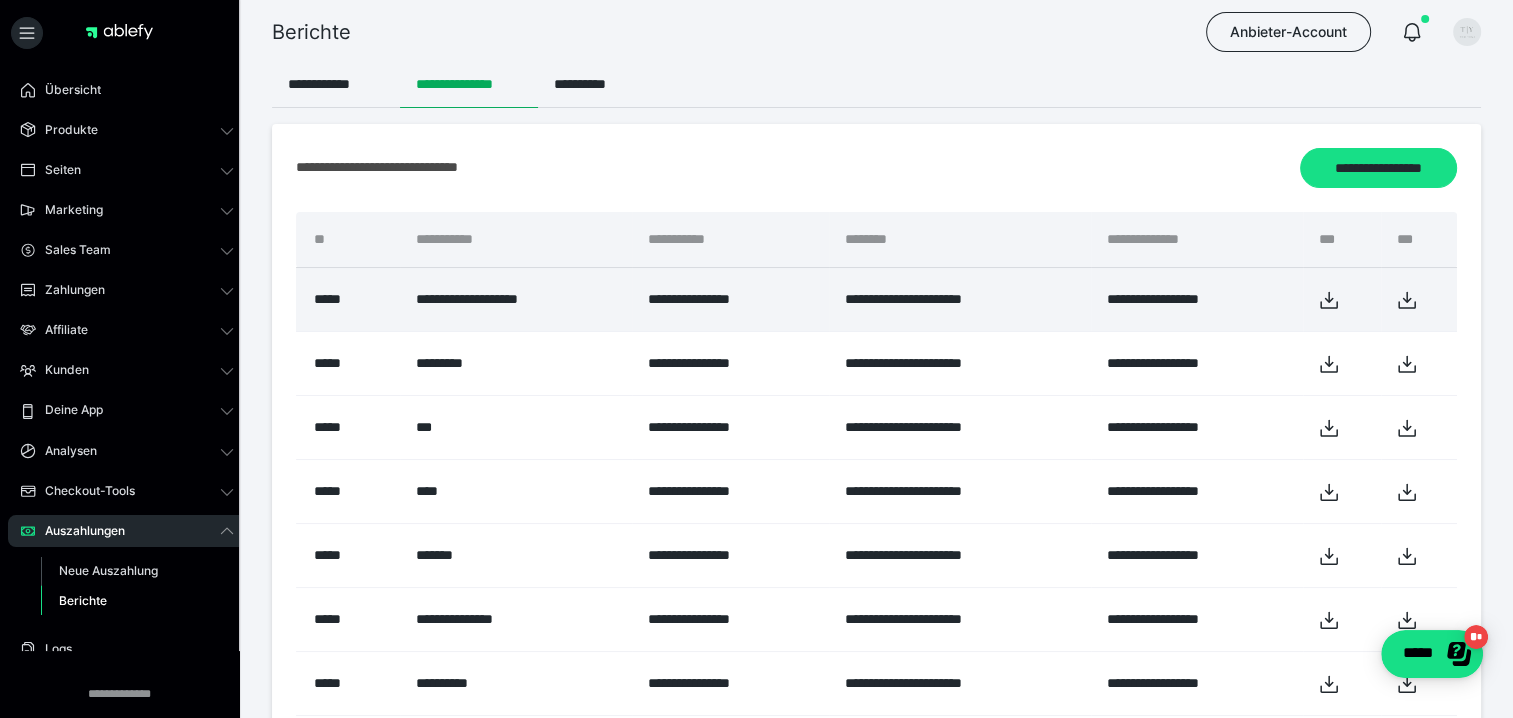 click on "**********" at bounding box center (960, 300) 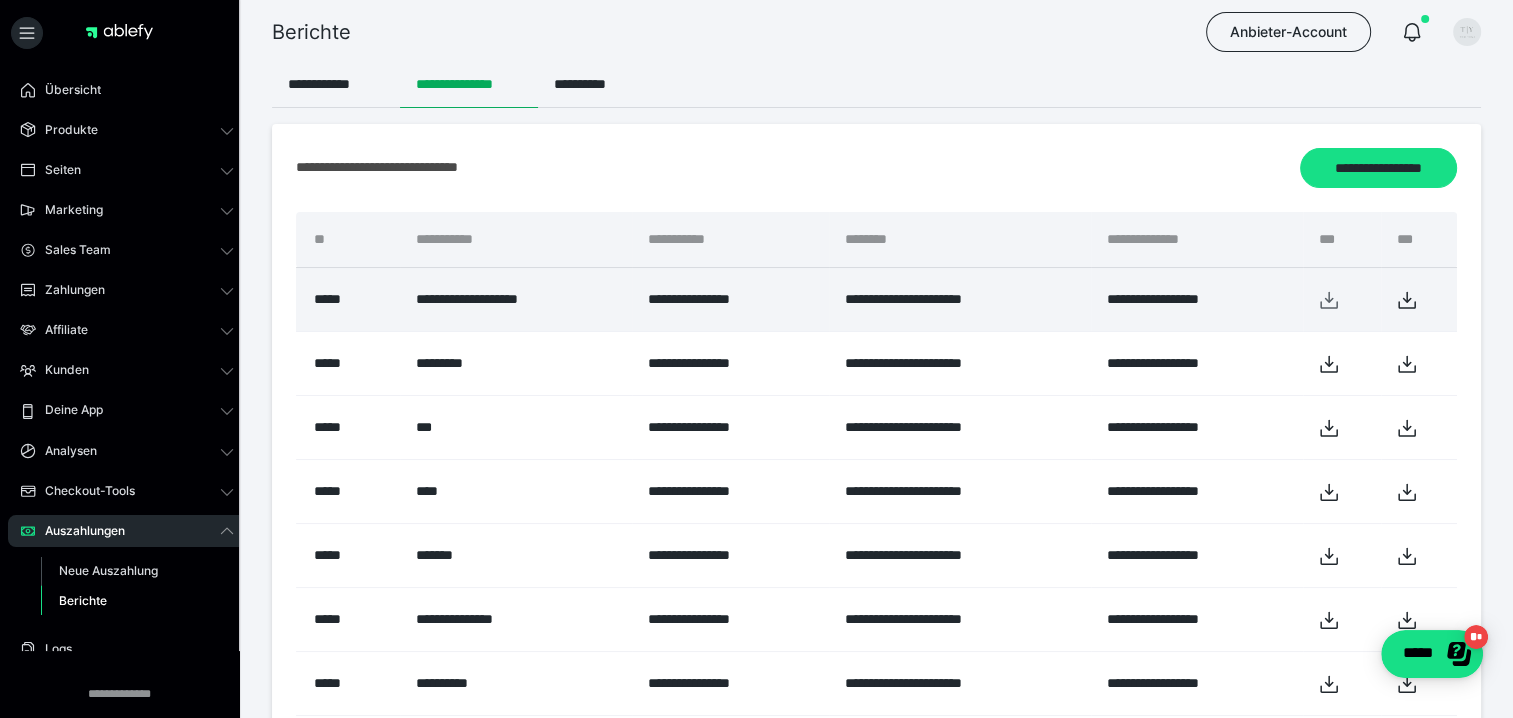 click 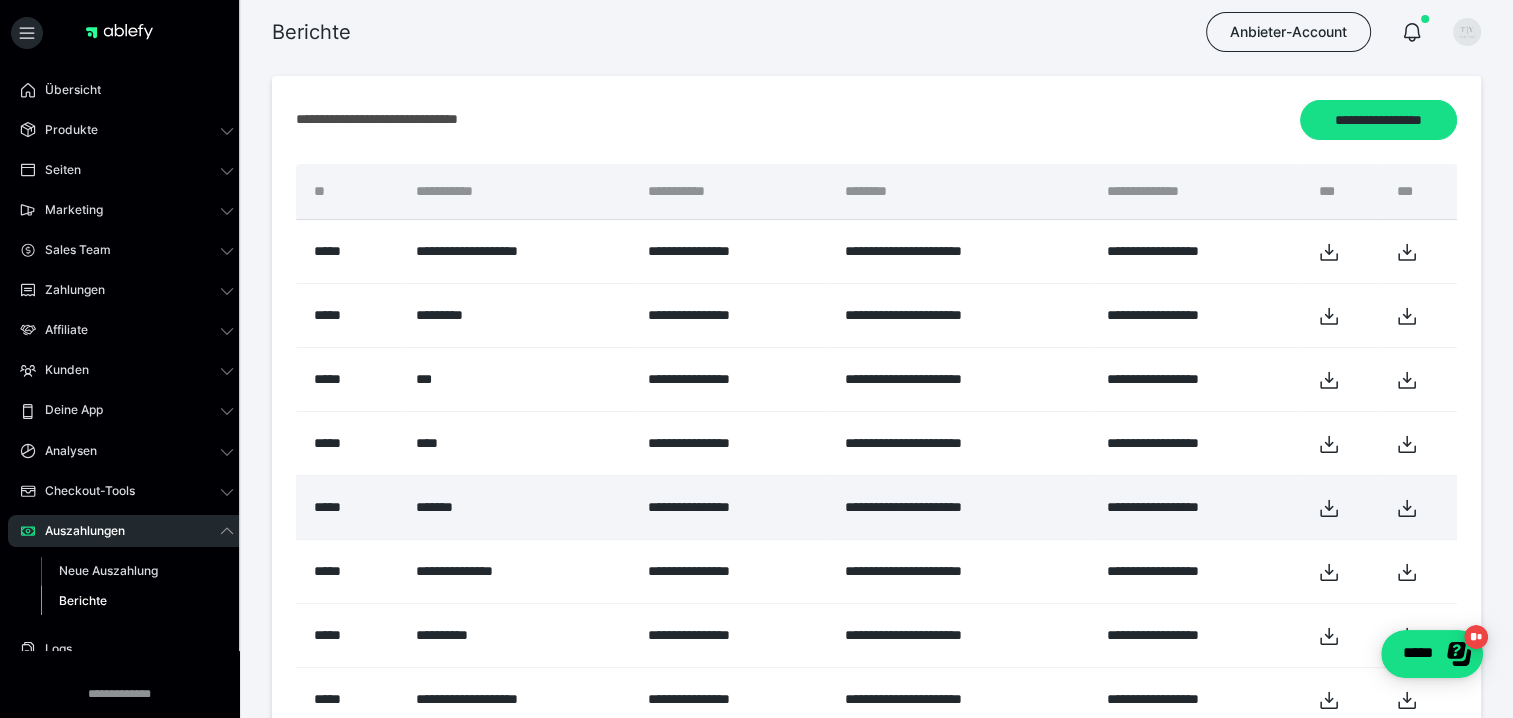 scroll, scrollTop: 0, scrollLeft: 0, axis: both 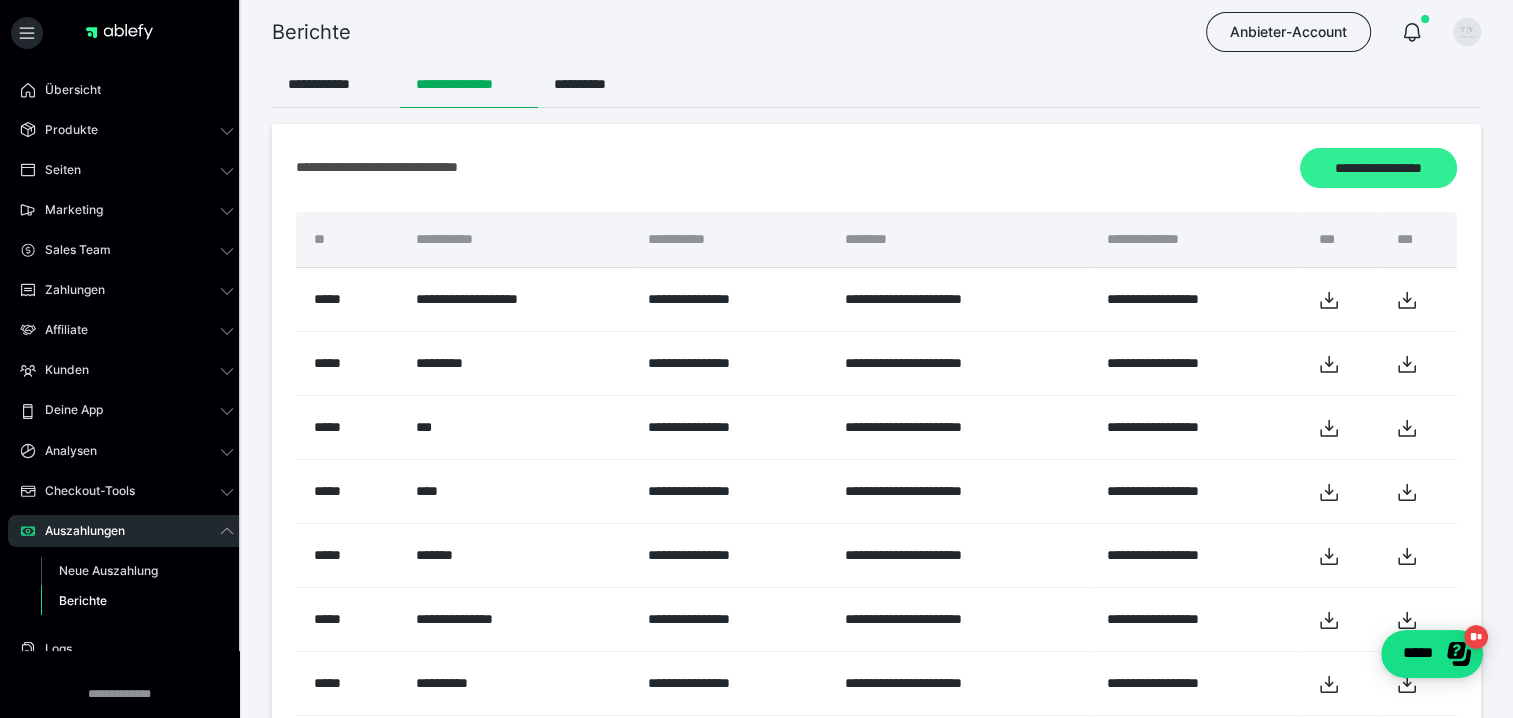 click on "**********" at bounding box center (1378, 168) 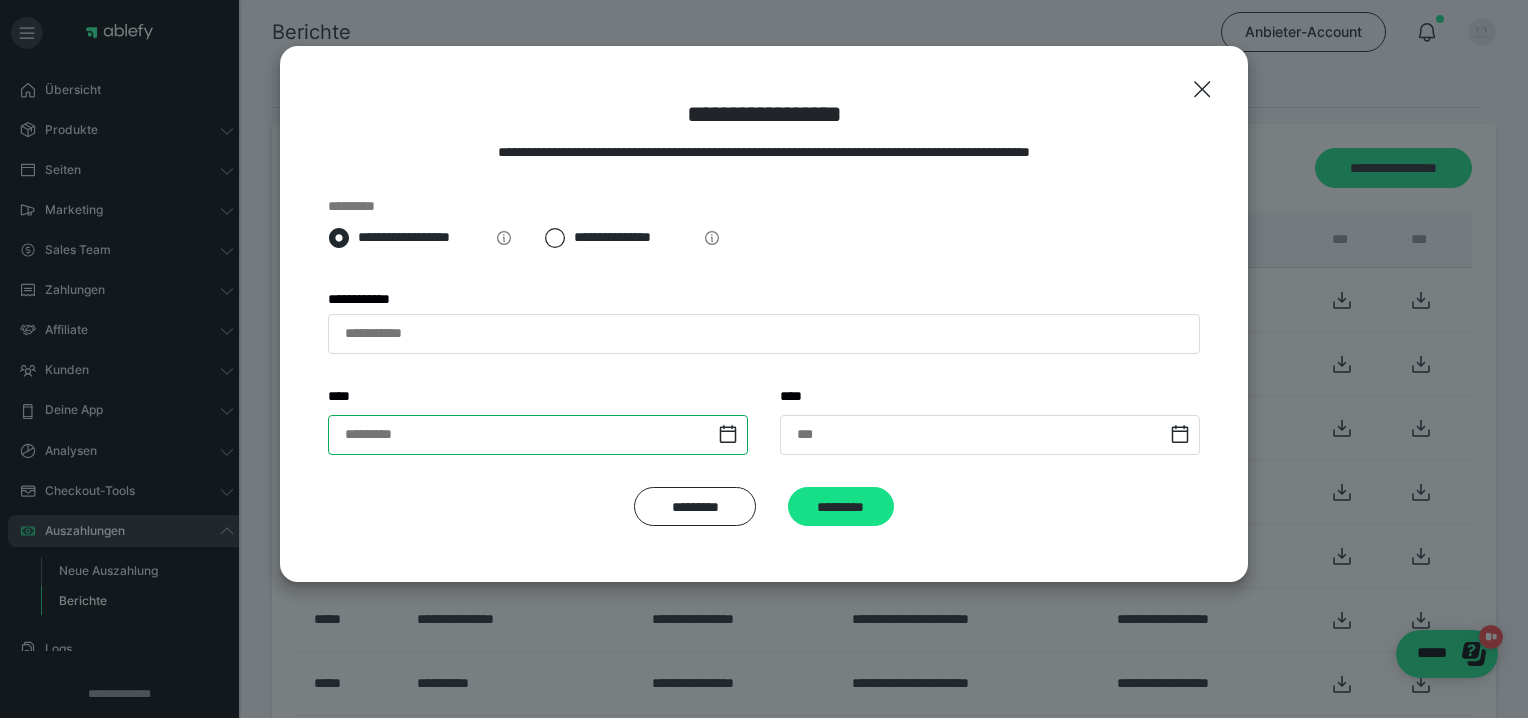 click at bounding box center [538, 435] 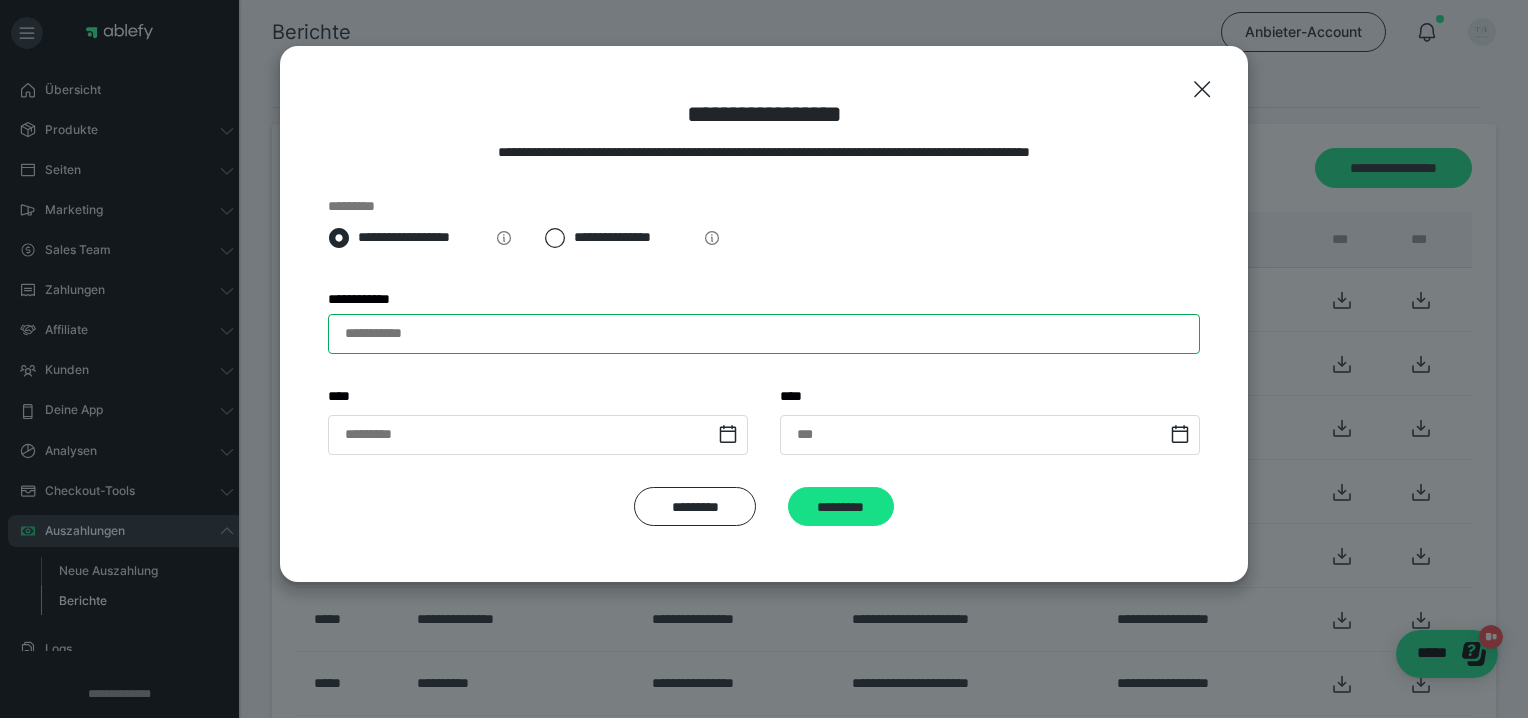 click on "**********" at bounding box center (764, 334) 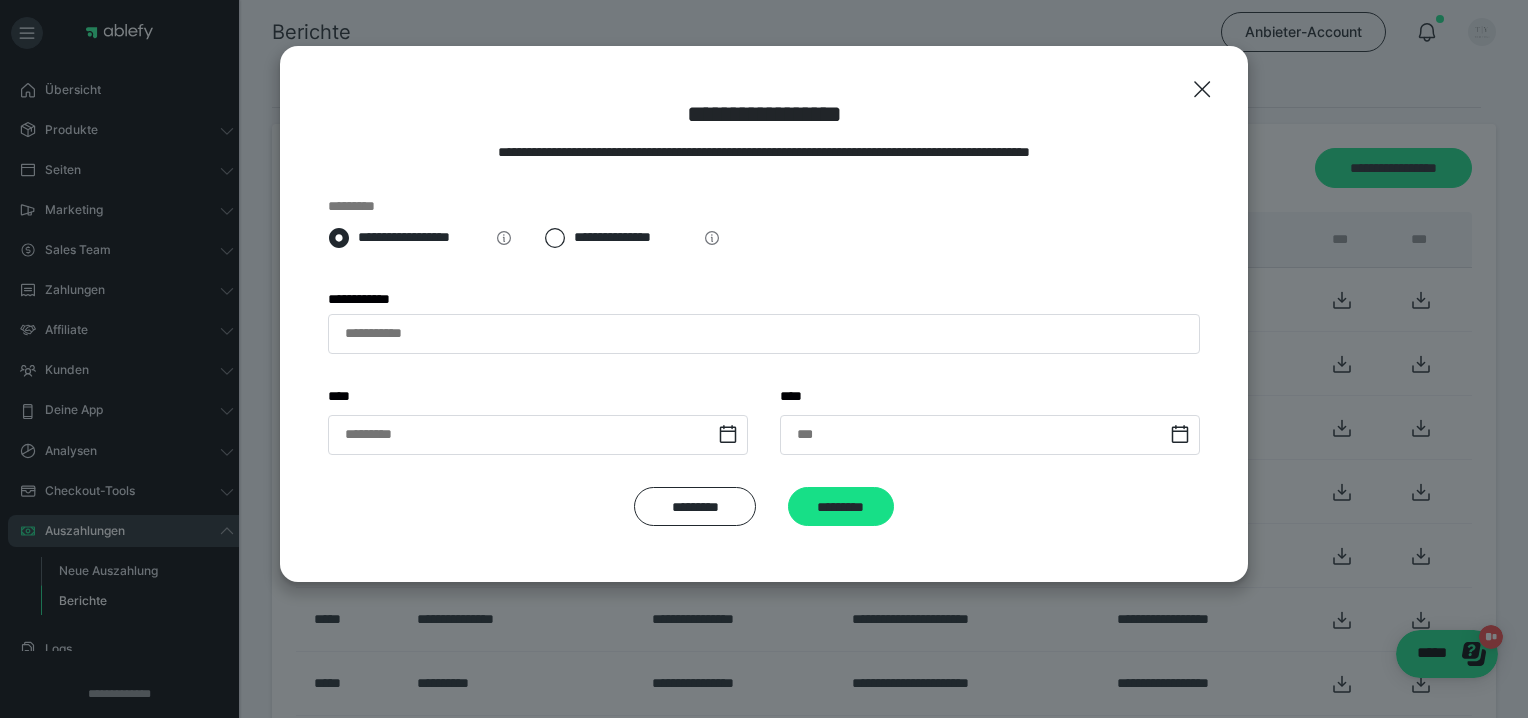 click on "**********" at bounding box center [764, 114] 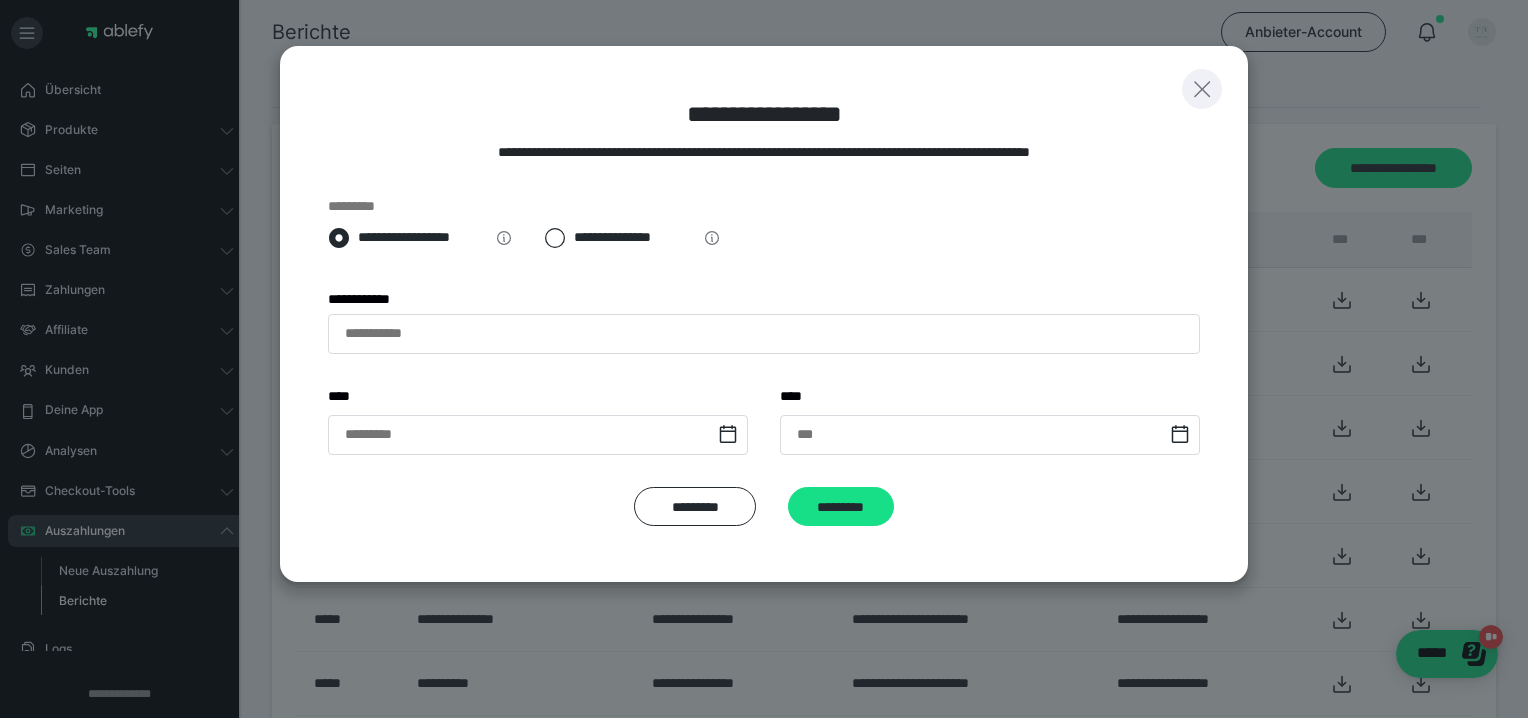 click 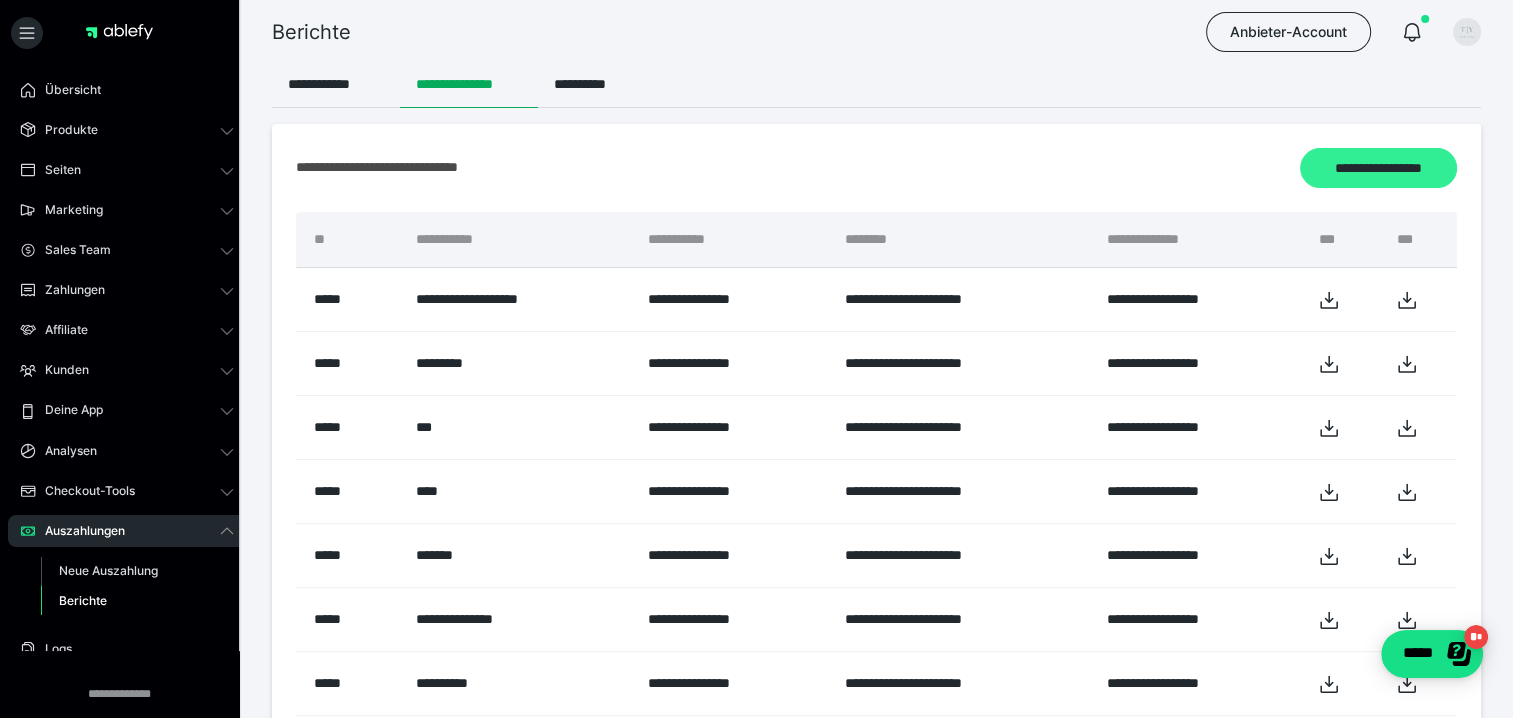 click on "**********" at bounding box center (1378, 168) 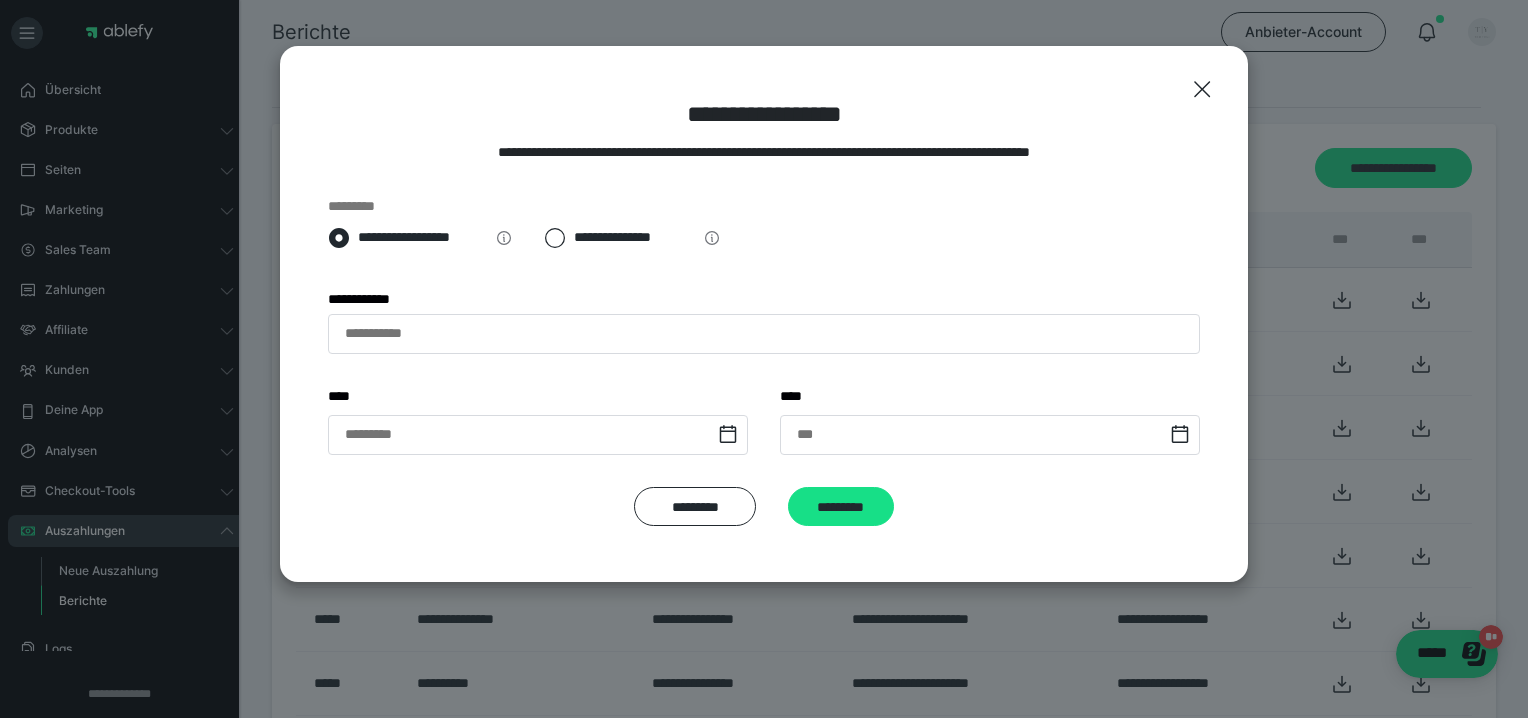 click on "**********" at bounding box center (764, 321) 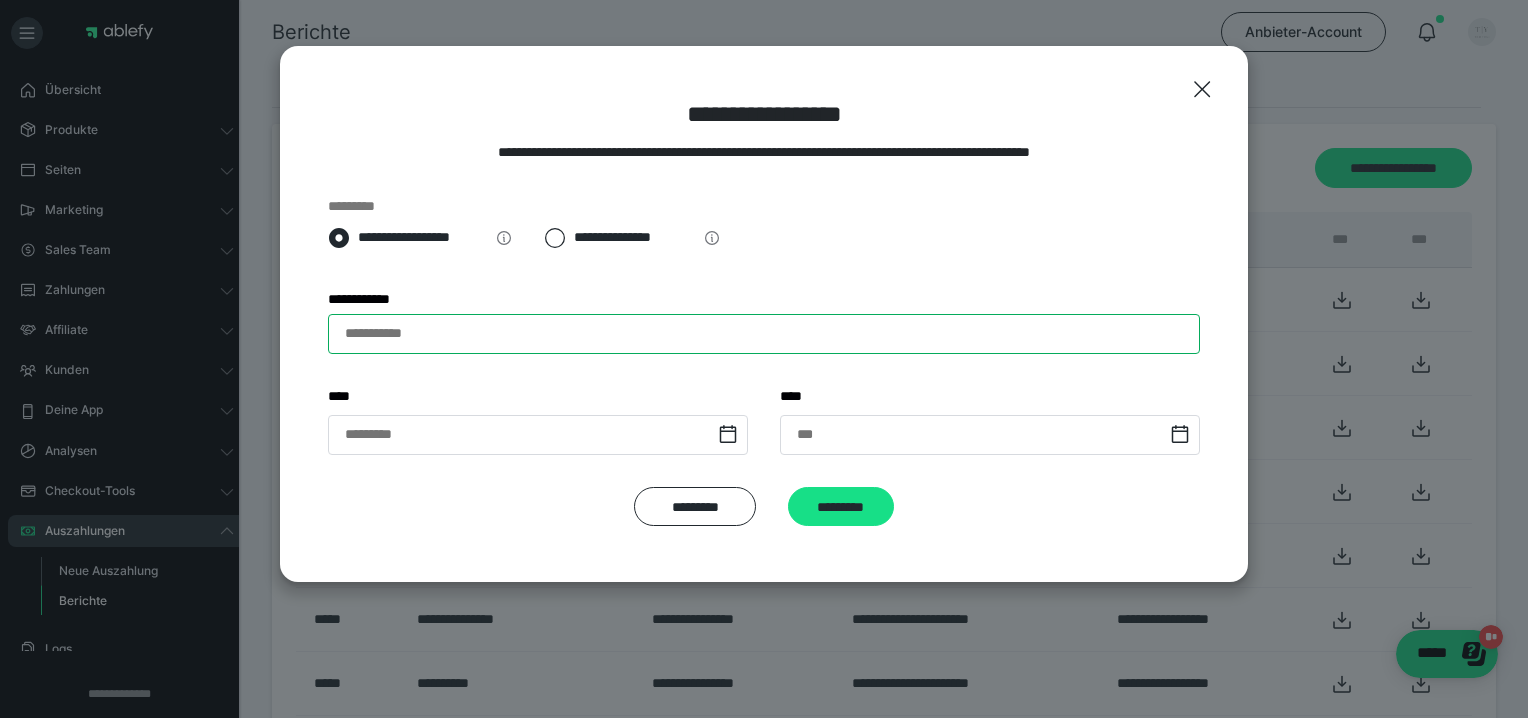click on "**********" at bounding box center [764, 334] 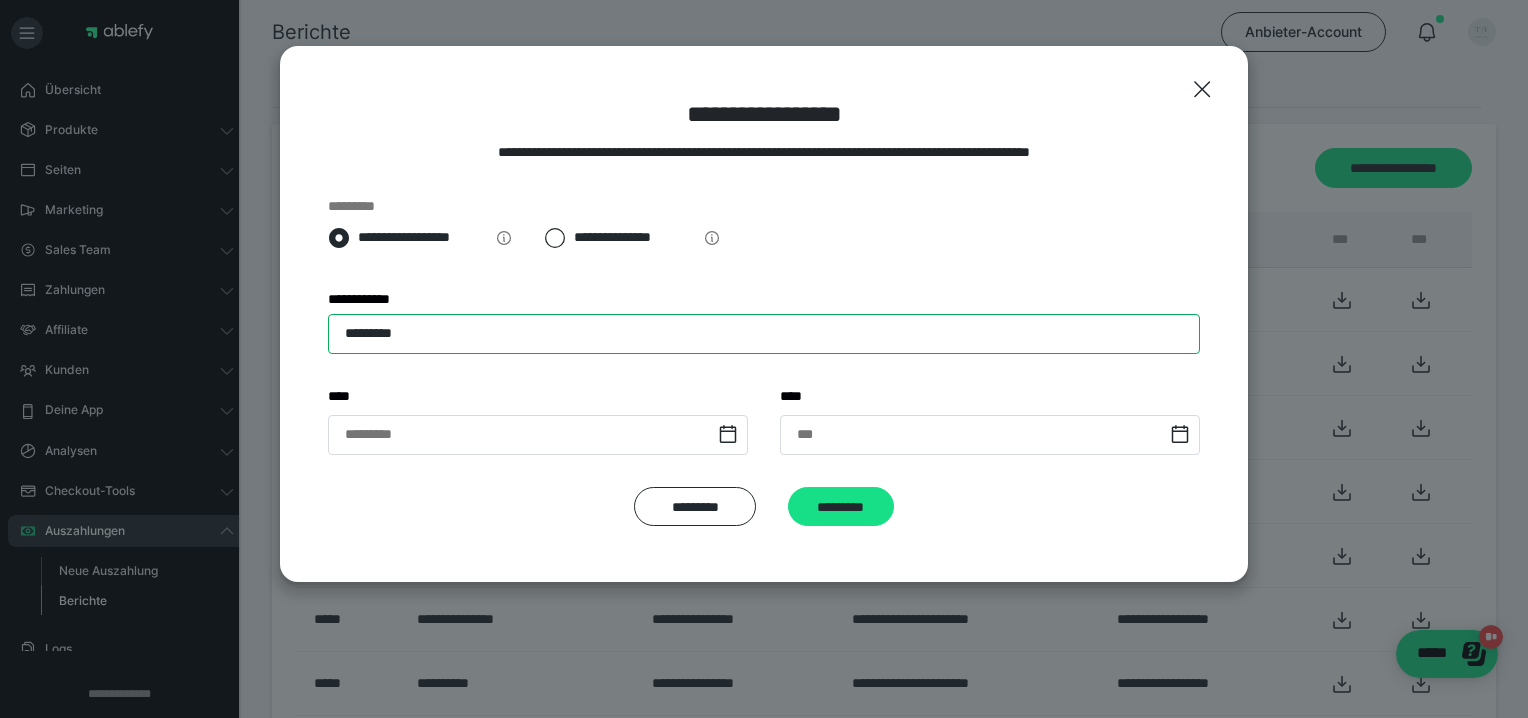 type on "*********" 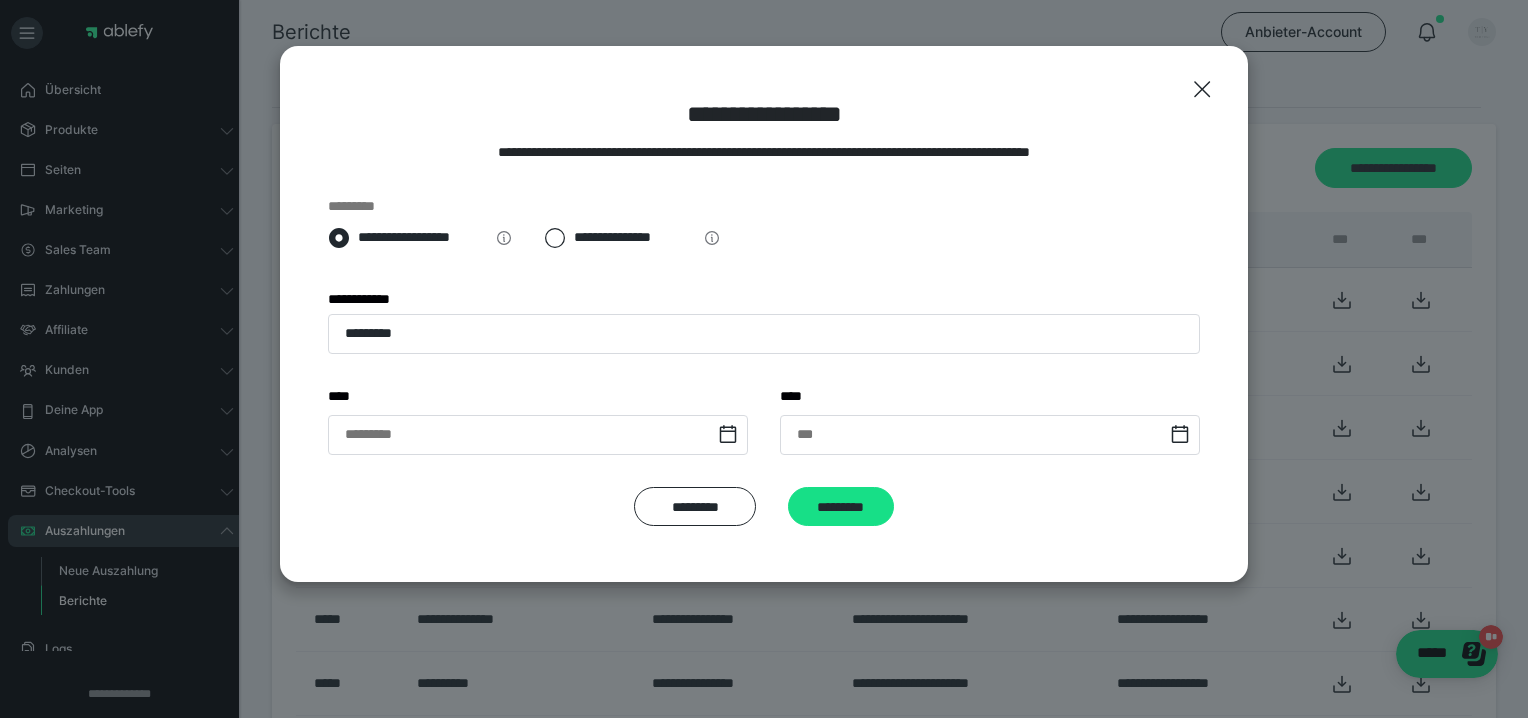 click on "**********" at bounding box center (764, 341) 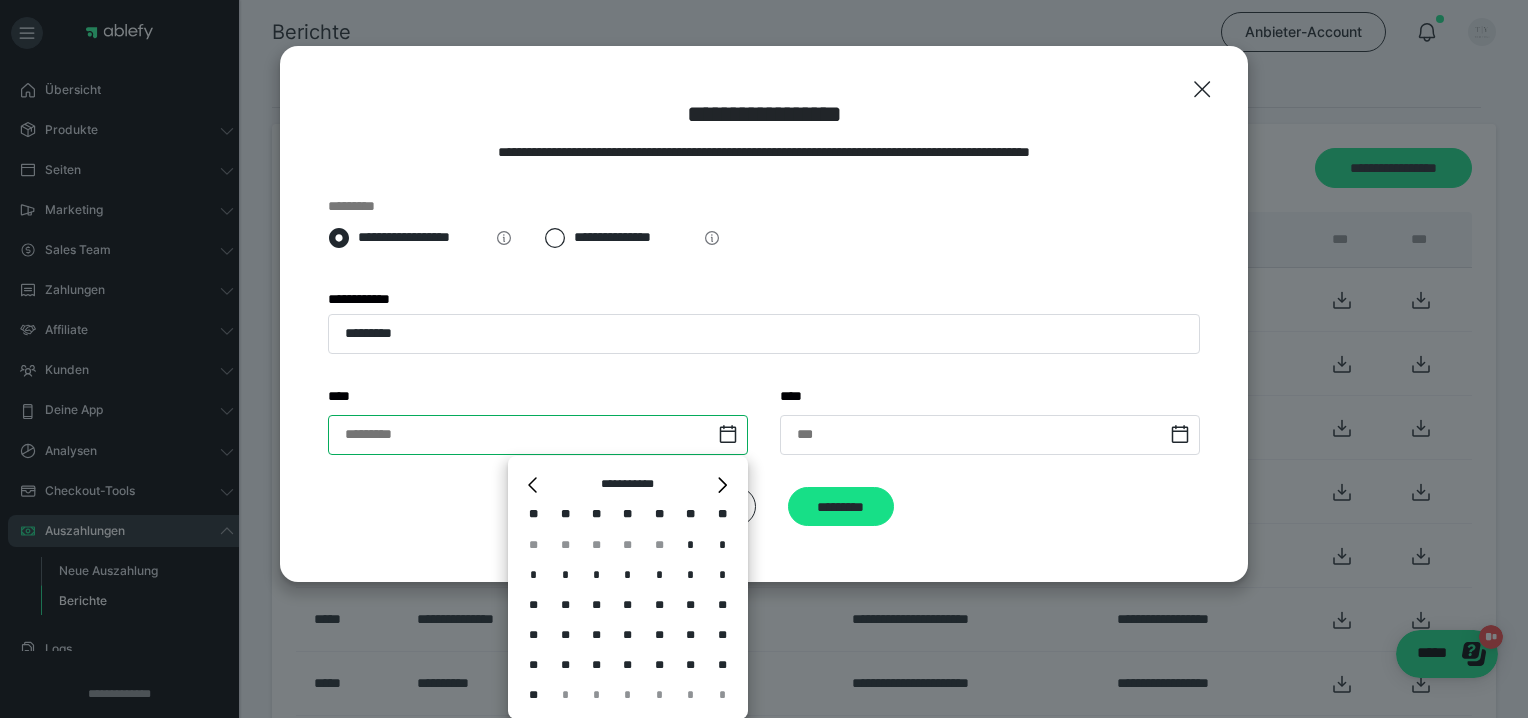 click at bounding box center (538, 435) 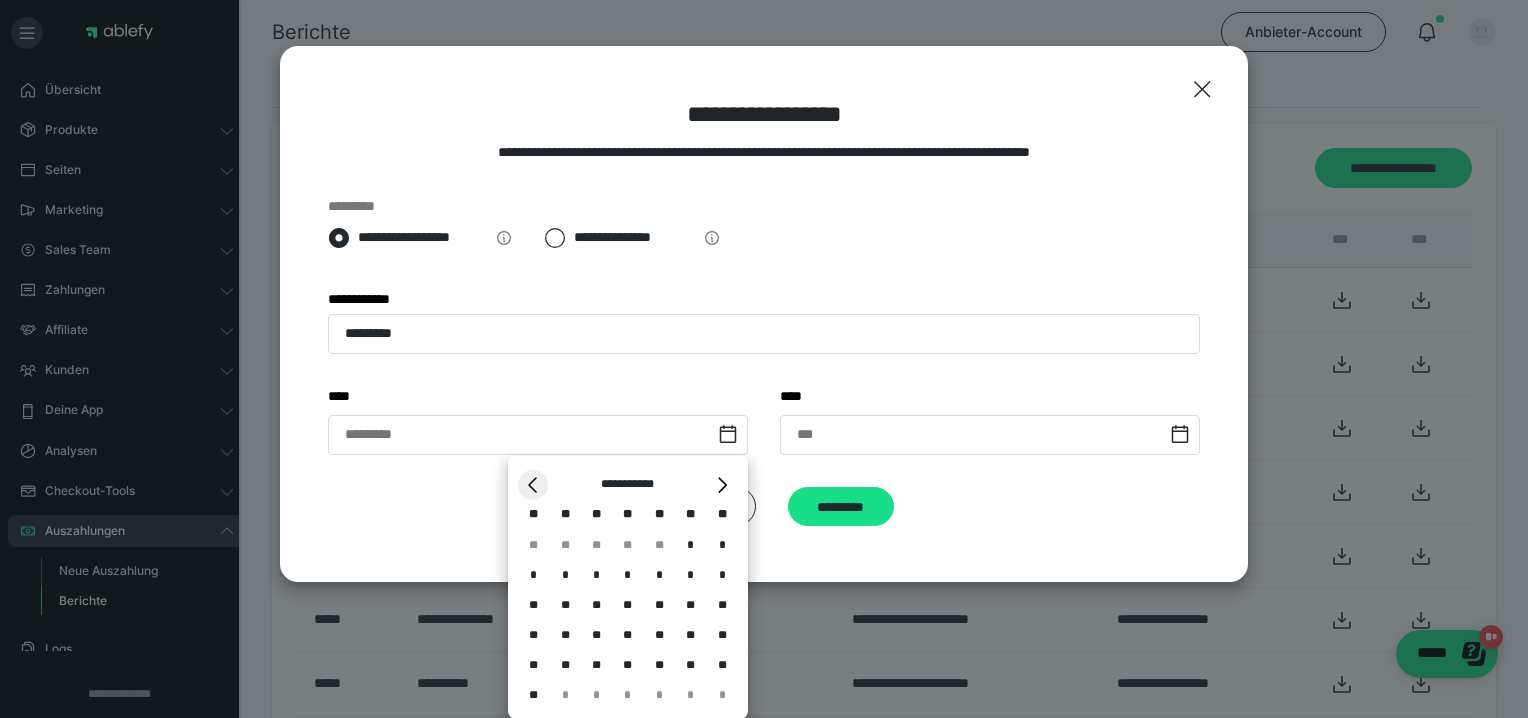 click on "*" at bounding box center [533, 485] 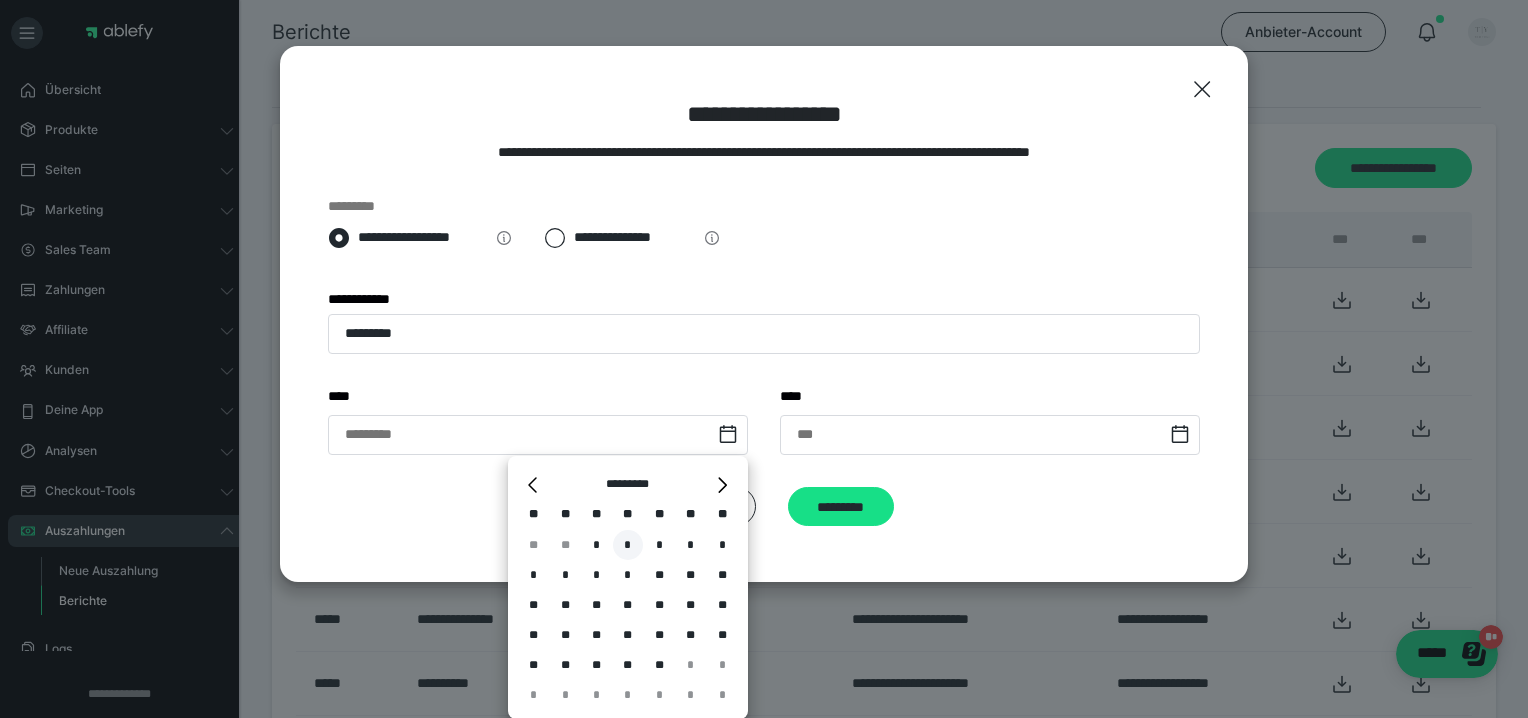 drag, startPoint x: 592, startPoint y: 548, endPoint x: 620, endPoint y: 540, distance: 29.12044 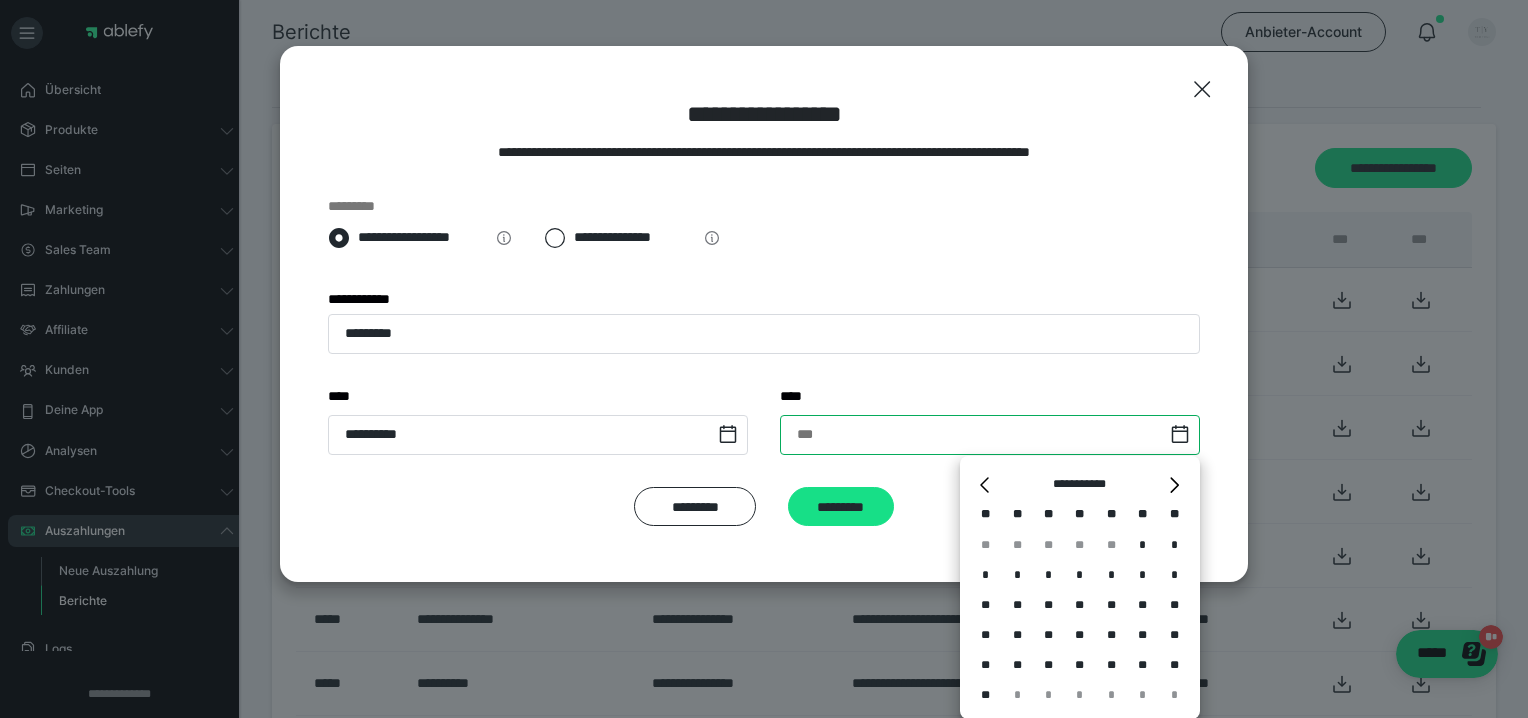 click at bounding box center (990, 435) 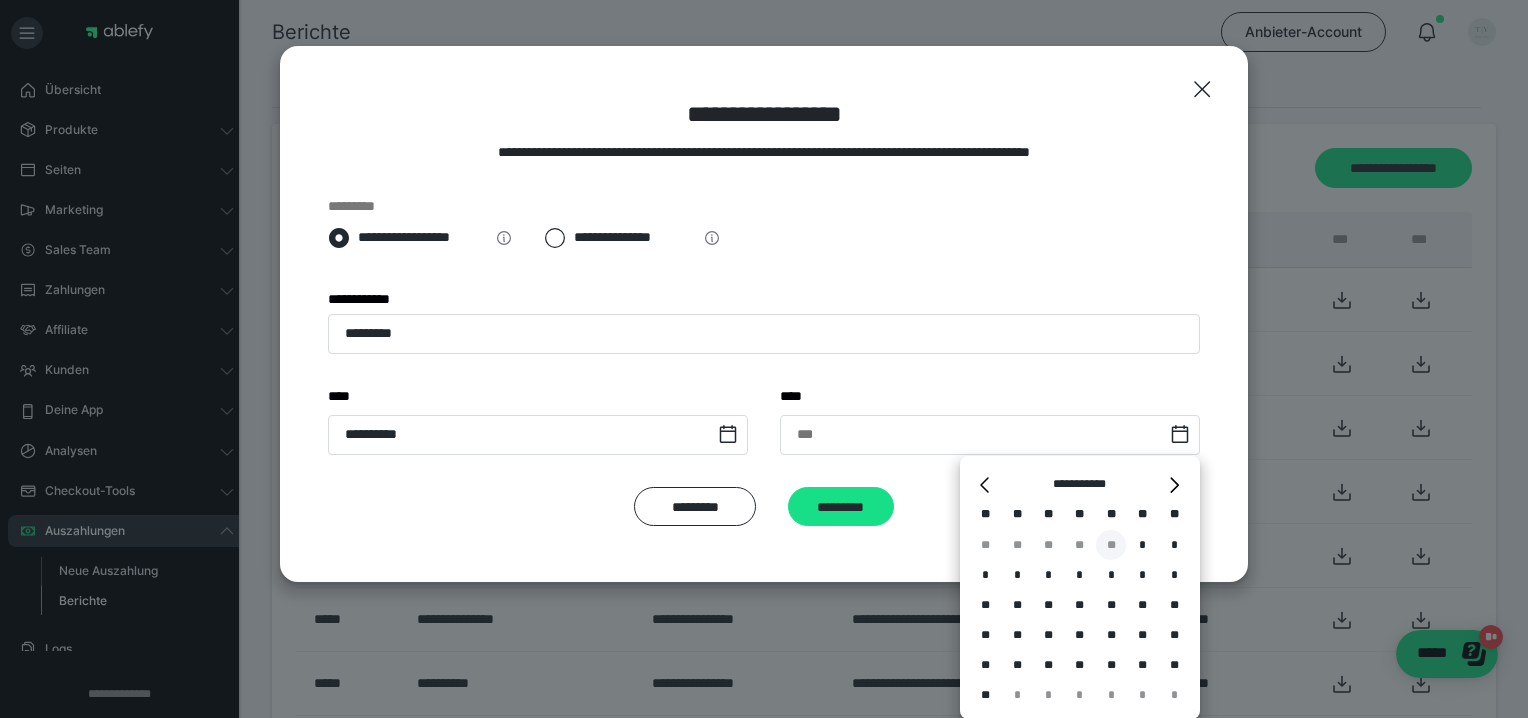 click on "**" at bounding box center [1111, 545] 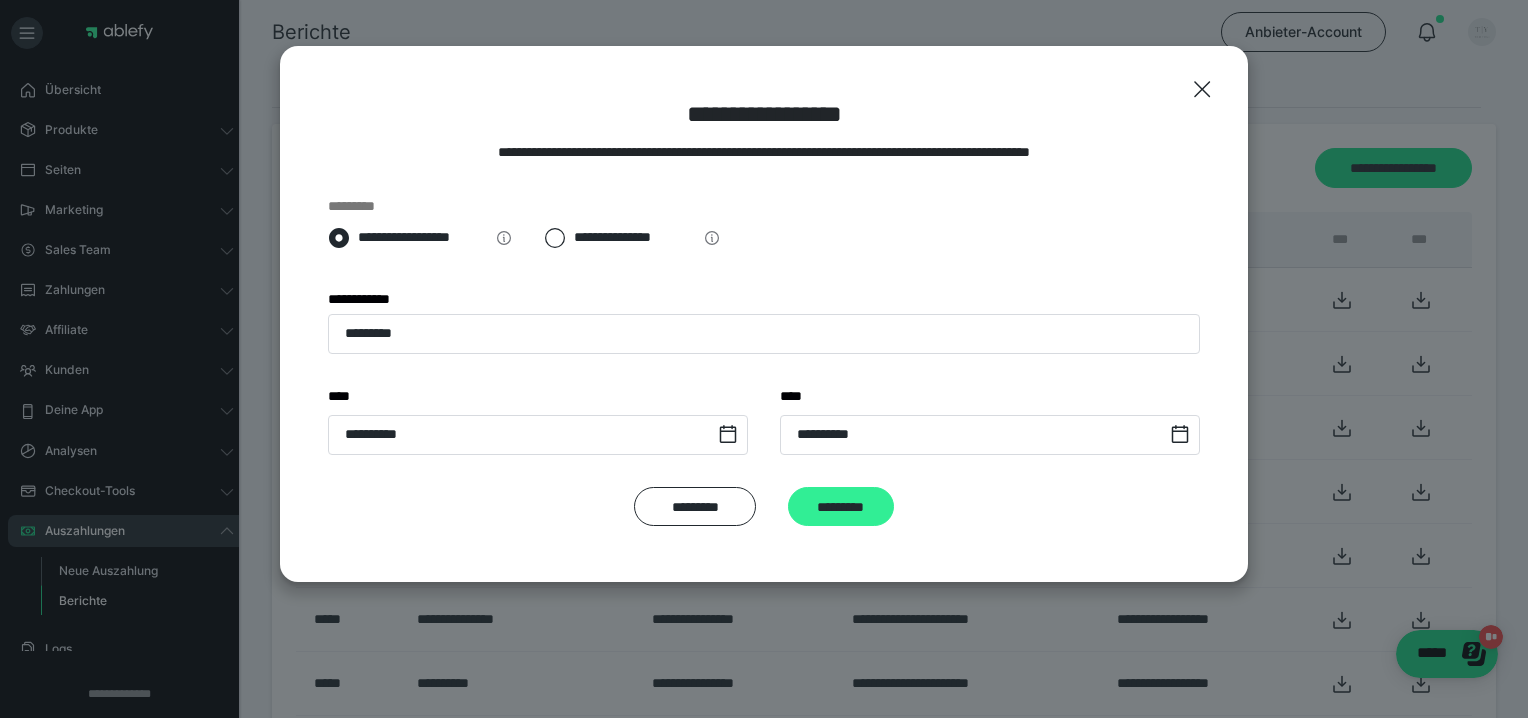 click on "*********" at bounding box center (841, 507) 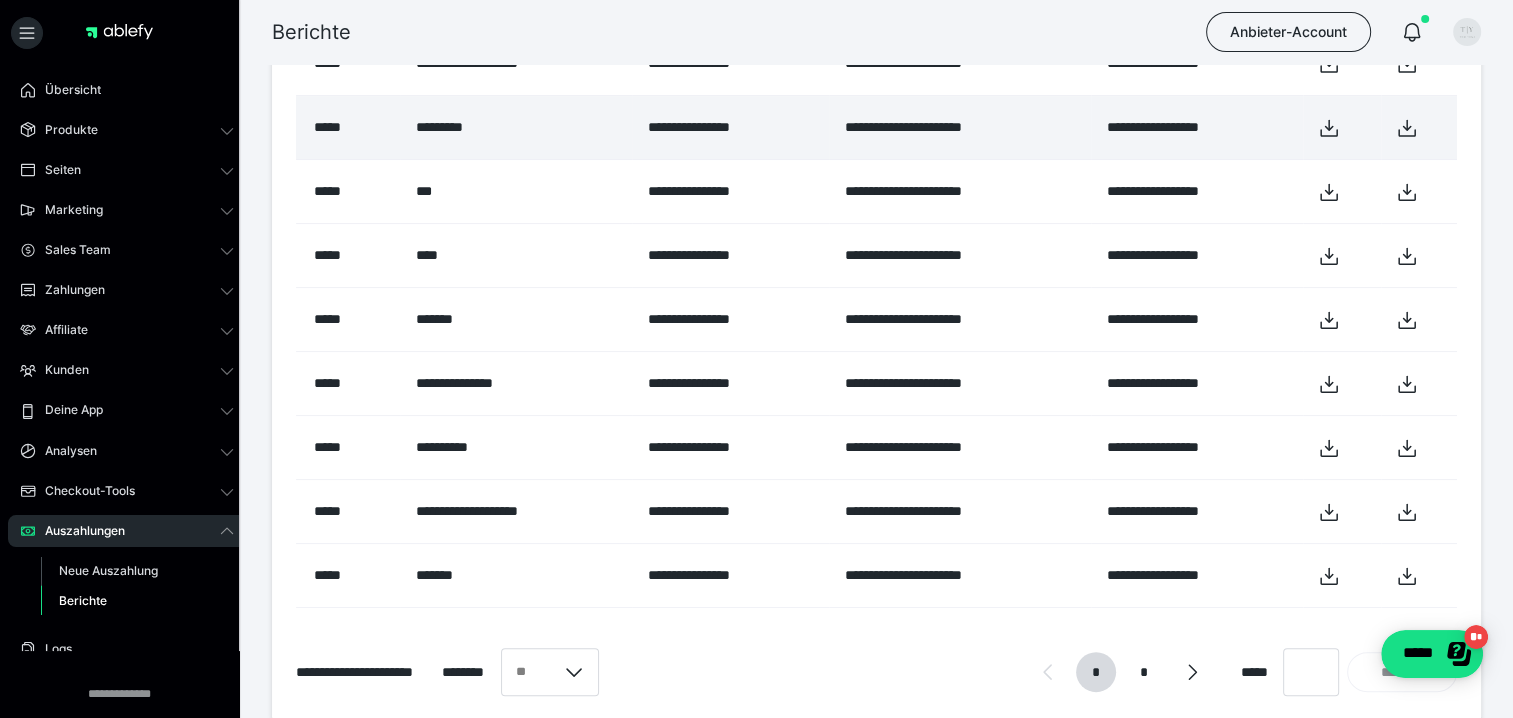 scroll, scrollTop: 0, scrollLeft: 0, axis: both 